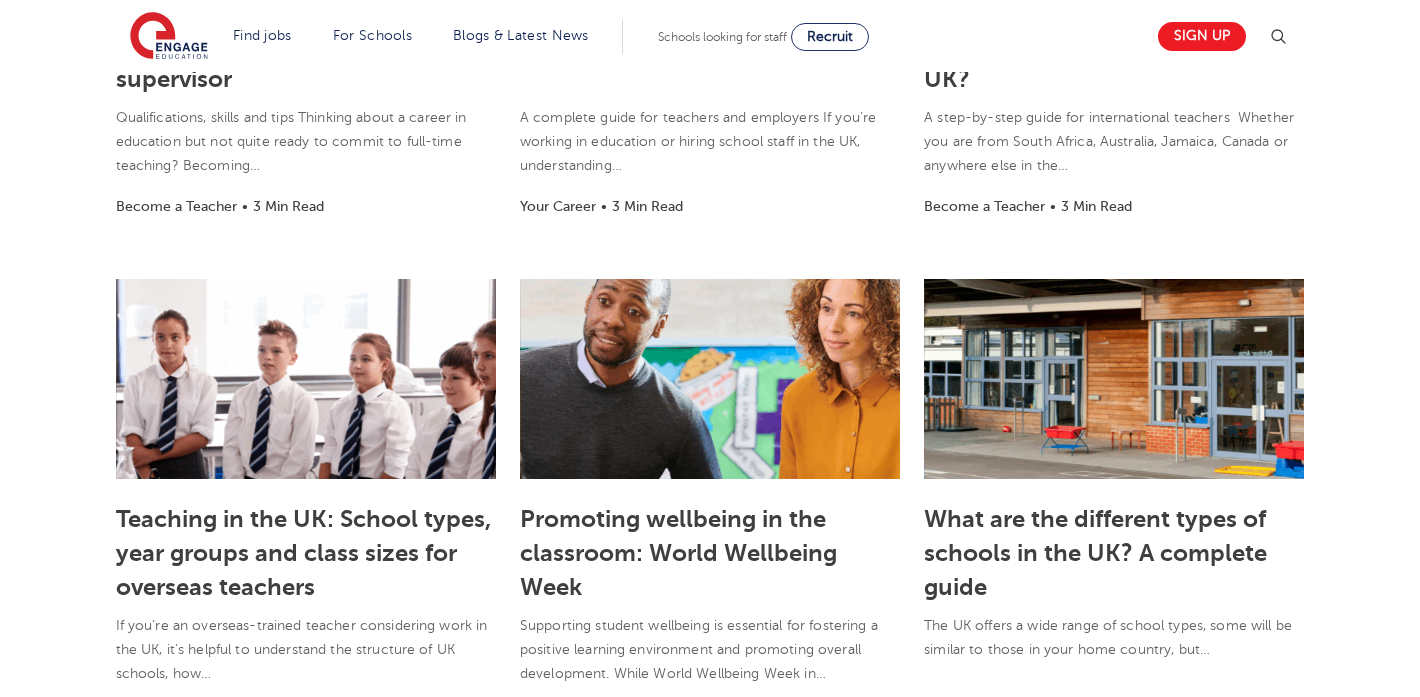 scroll, scrollTop: 1281, scrollLeft: 0, axis: vertical 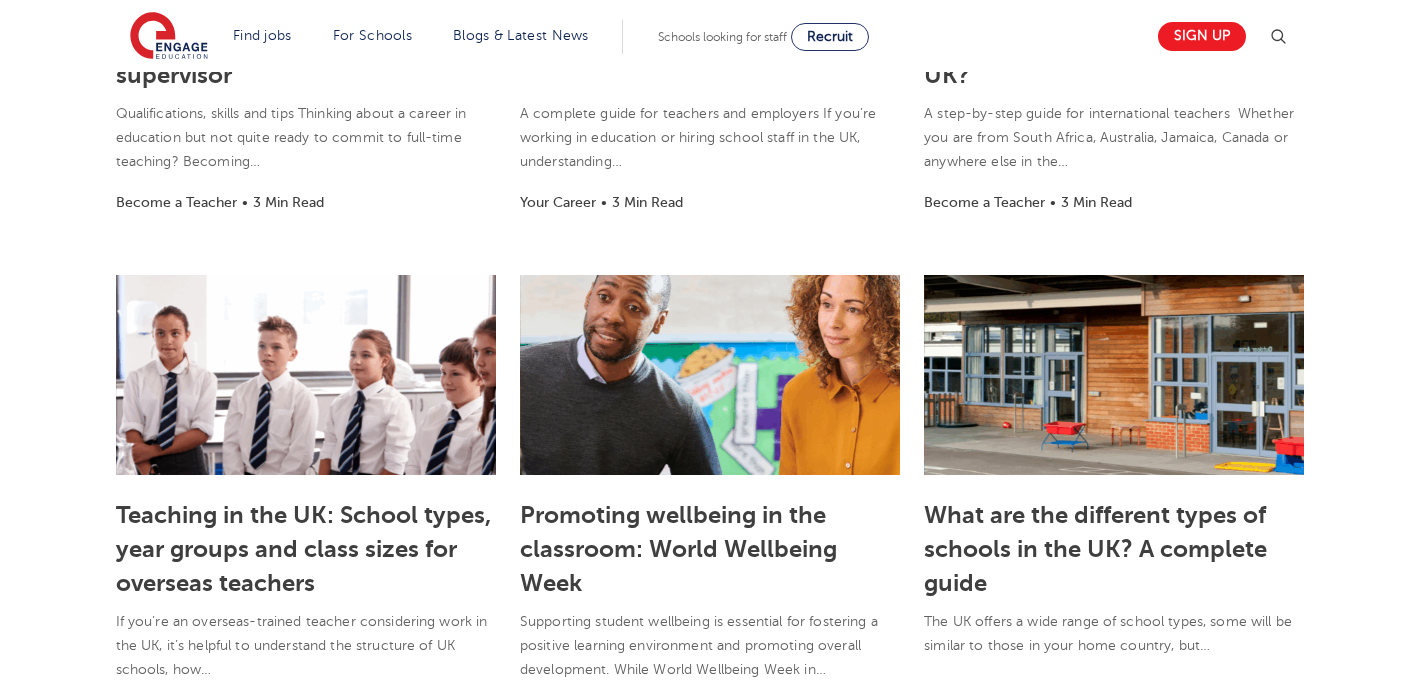 click on "How to relocate and teach in the [COUNTRY]?" at bounding box center (1108, 58) 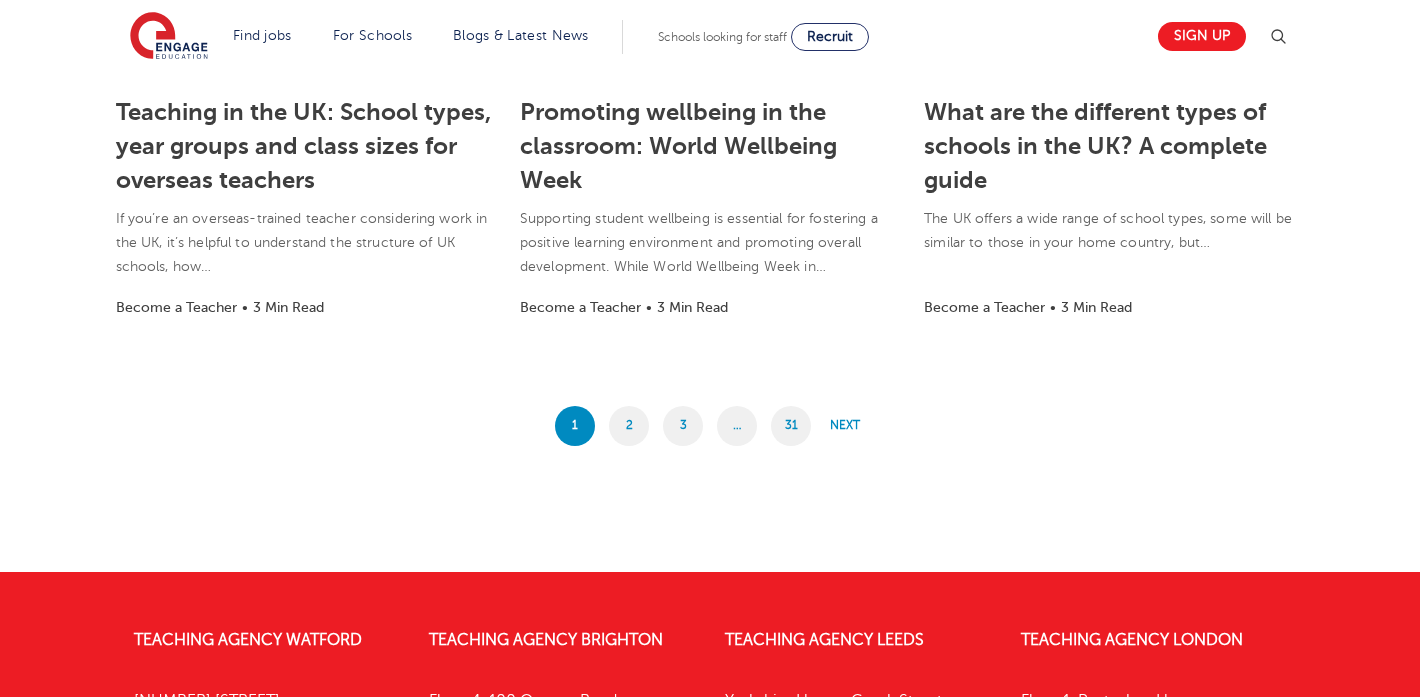 scroll, scrollTop: 1703, scrollLeft: 0, axis: vertical 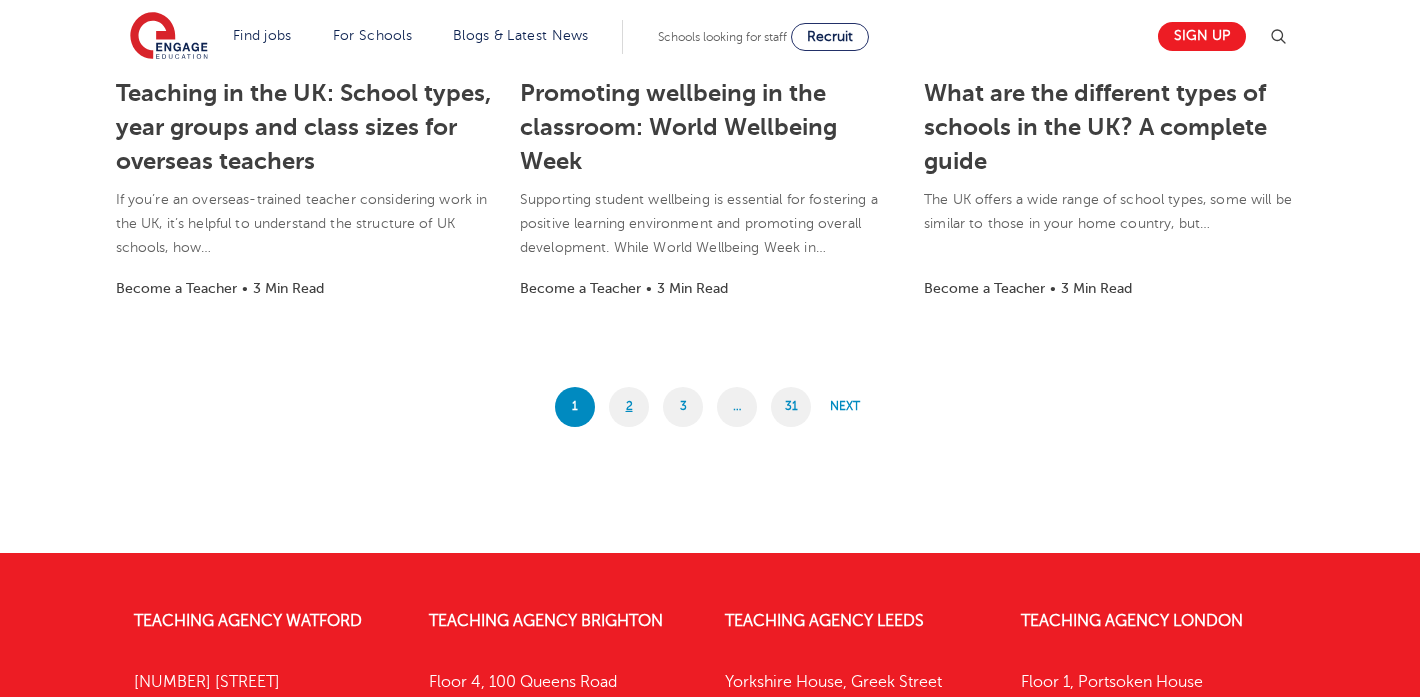 click on "2" at bounding box center [629, 407] 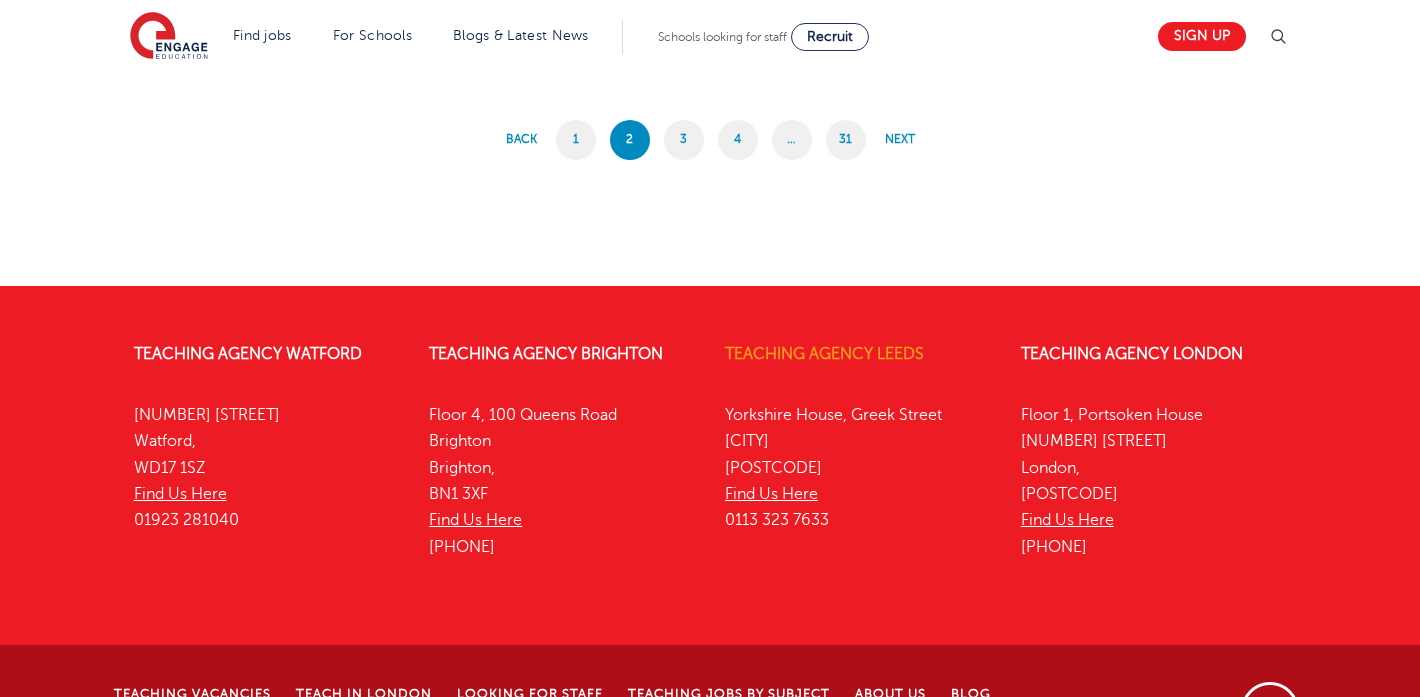 scroll, scrollTop: 2107, scrollLeft: 0, axis: vertical 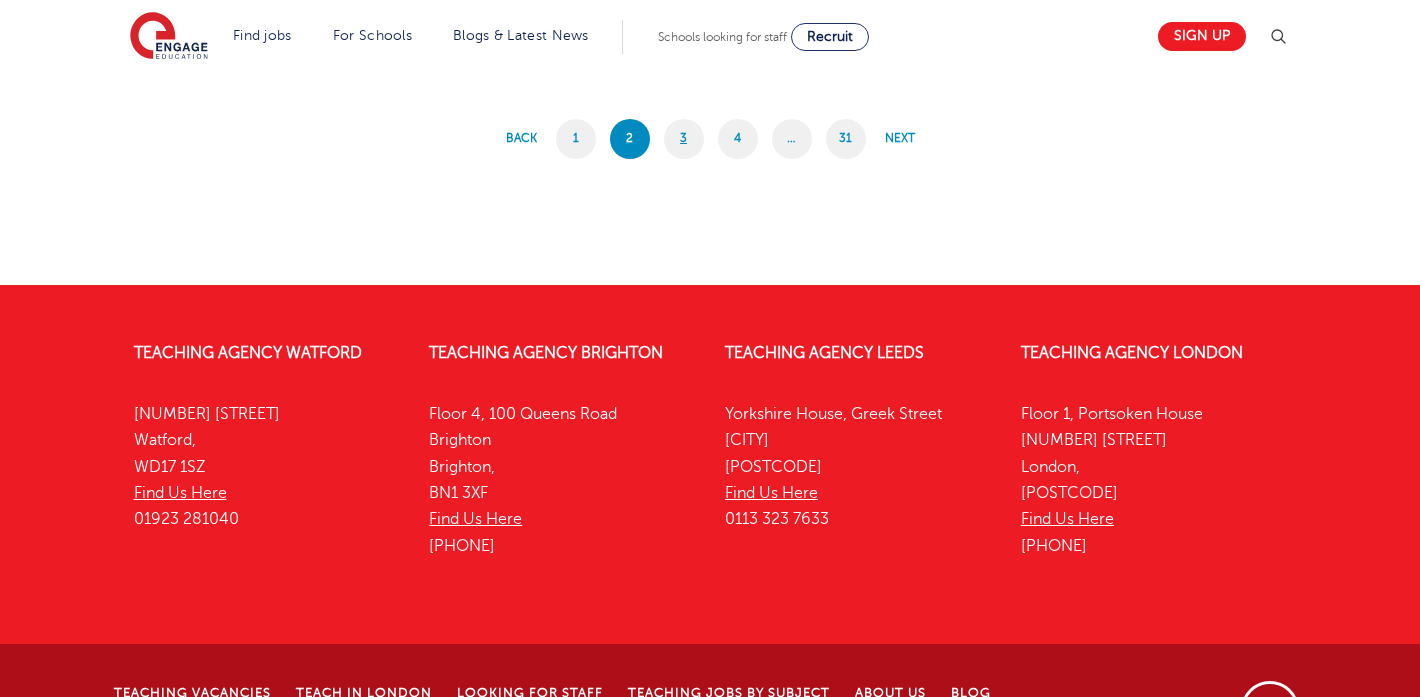 click on "3" at bounding box center (684, 139) 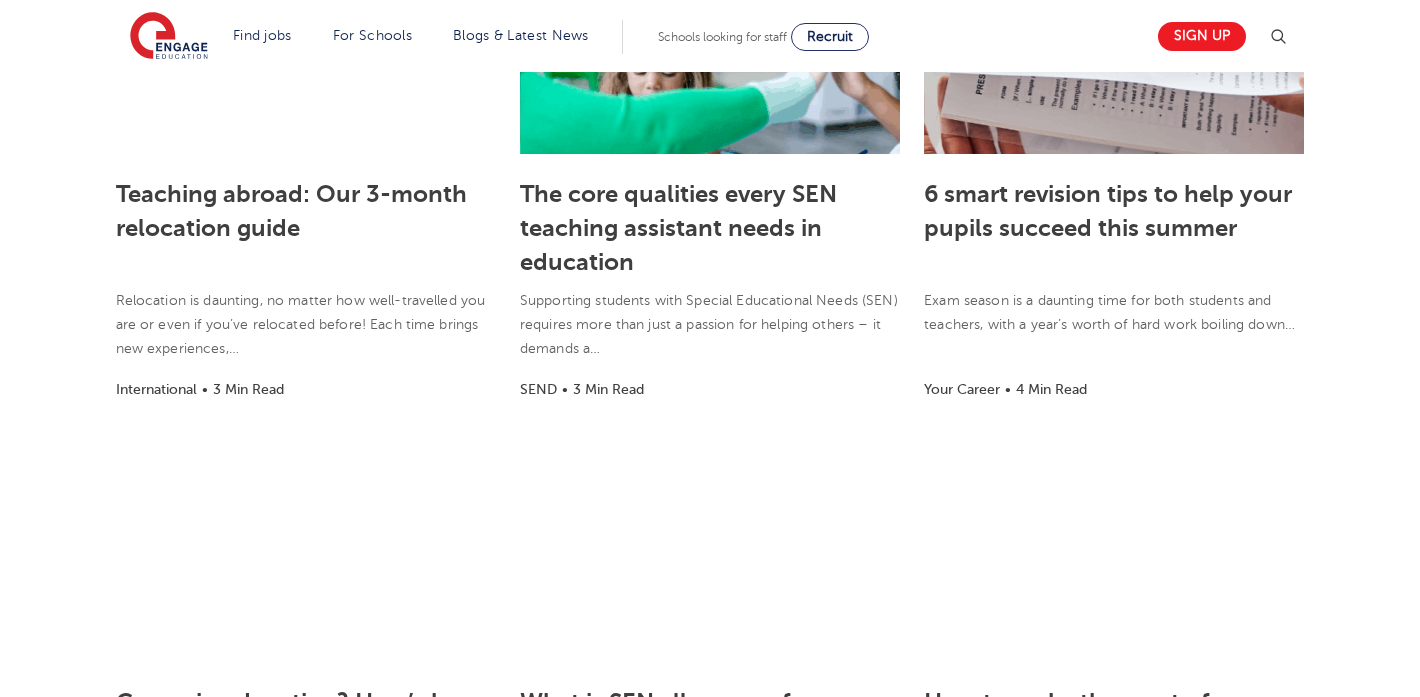 scroll, scrollTop: 817, scrollLeft: 0, axis: vertical 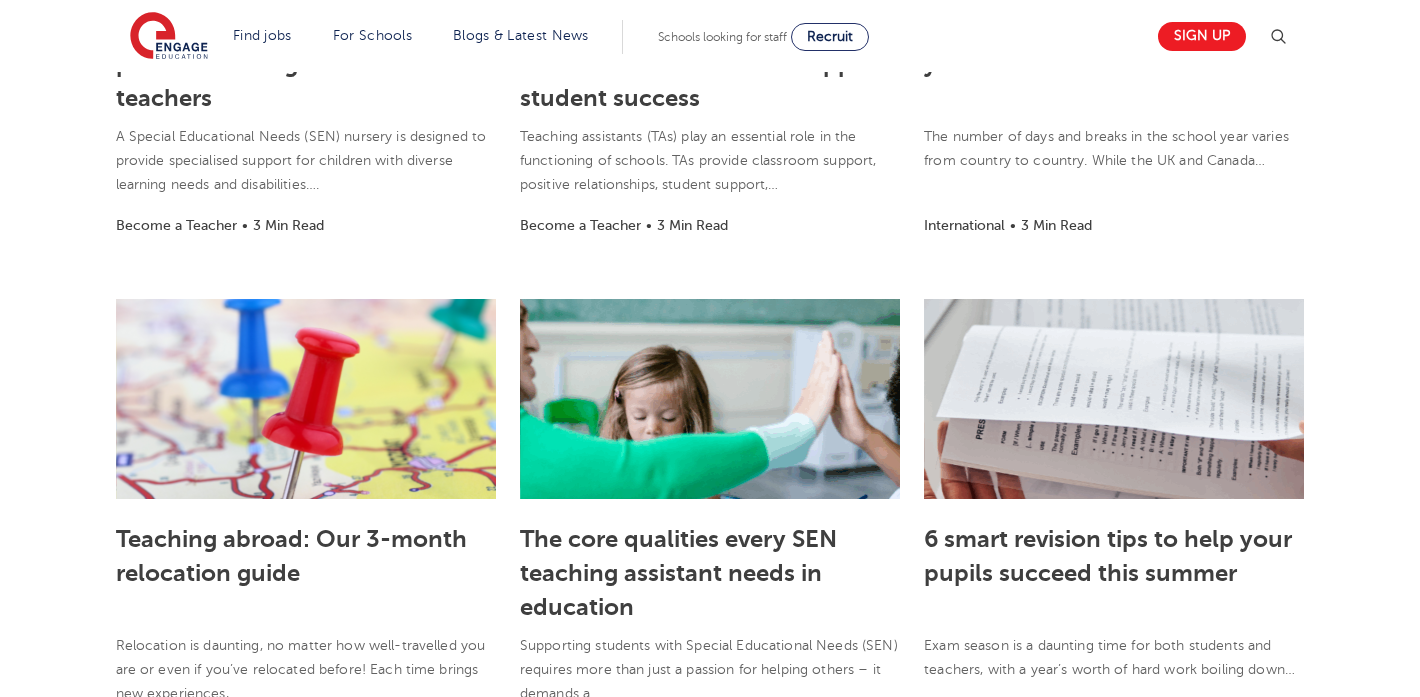 click on "Teaching abroad: Our 3-month relocation guide" at bounding box center [291, 556] 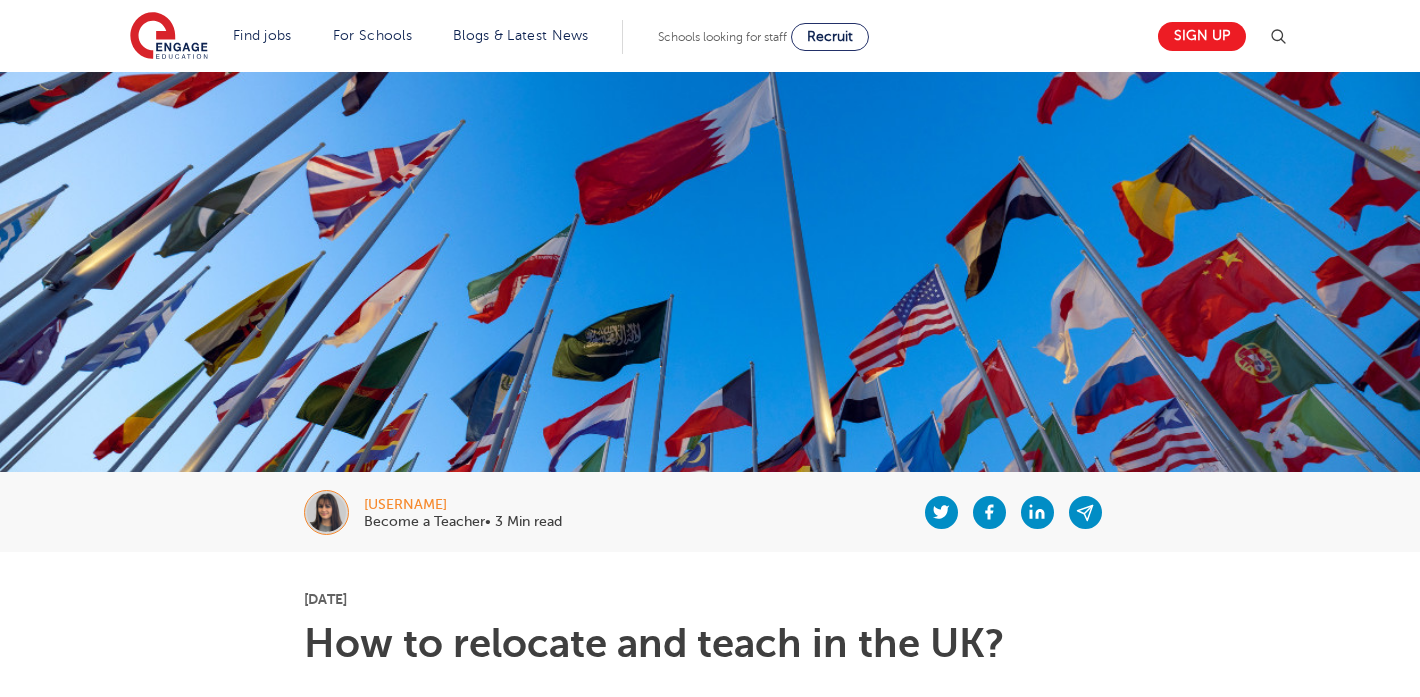 scroll, scrollTop: 1, scrollLeft: 0, axis: vertical 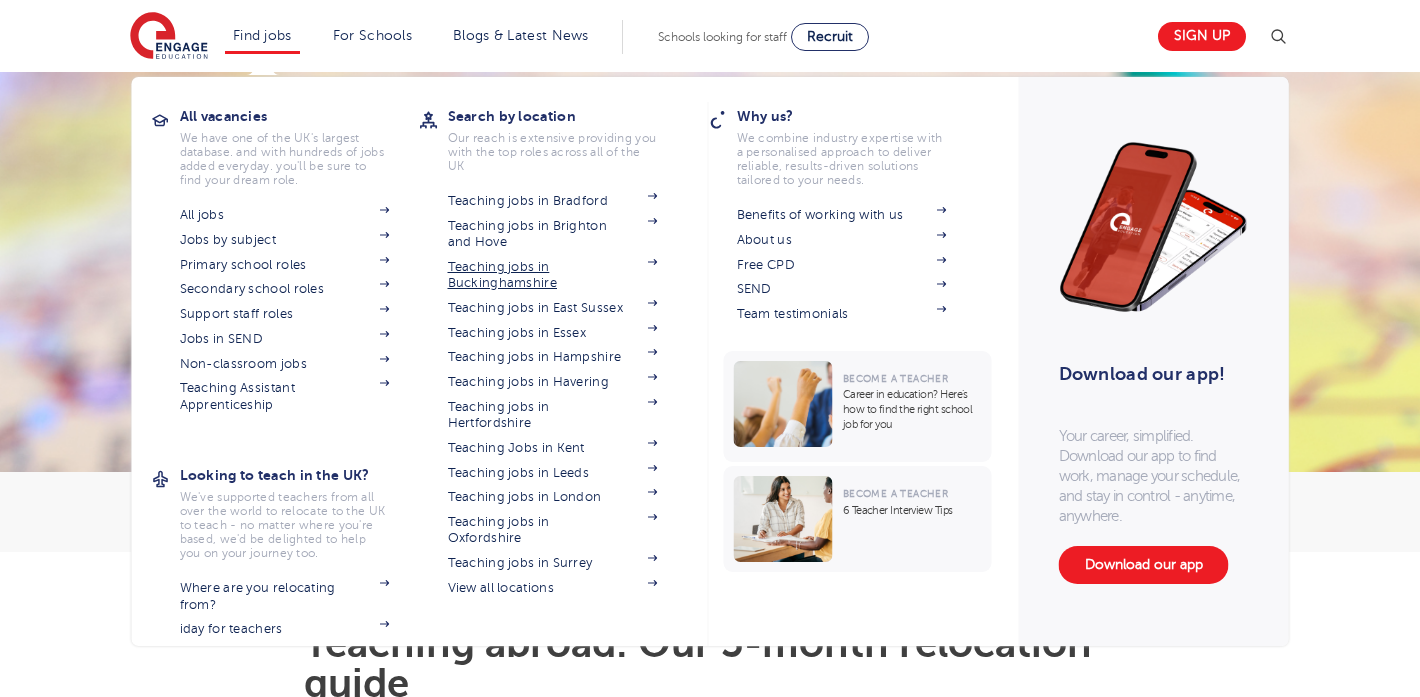click on "Teaching jobs in Buckinghamshire" at bounding box center (553, 275) 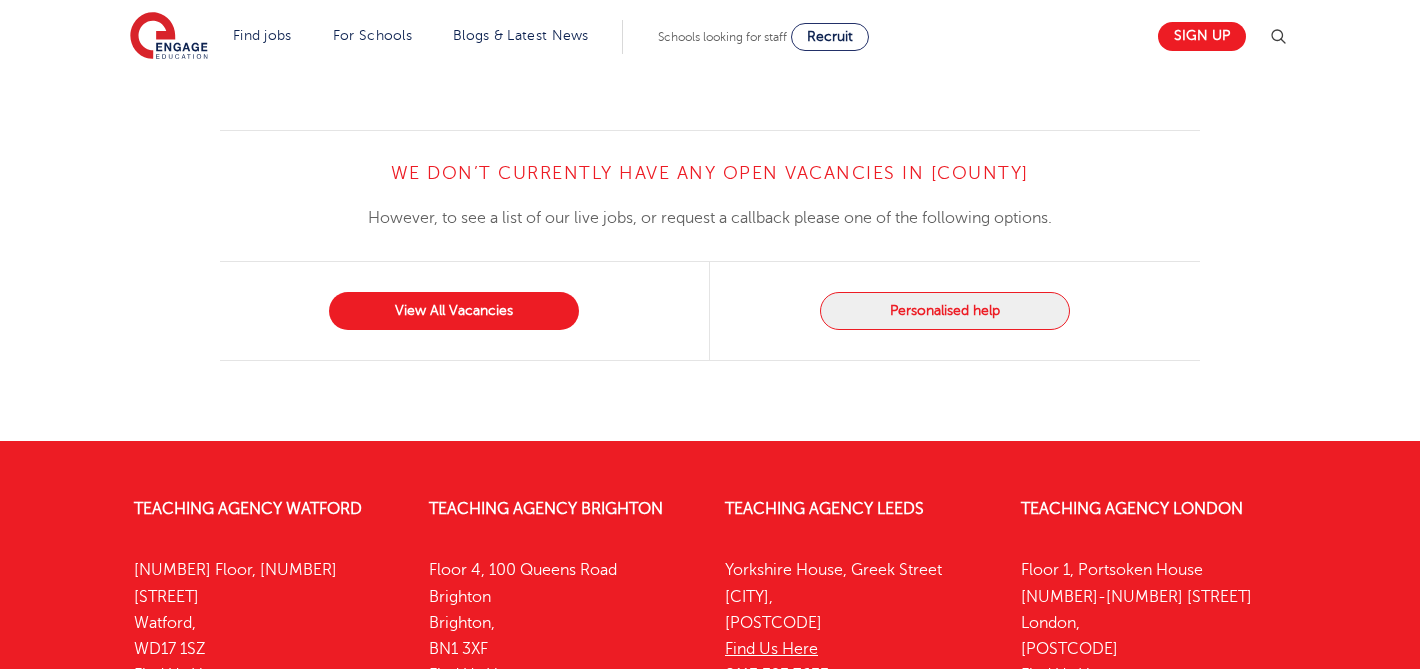 scroll, scrollTop: 2516, scrollLeft: 0, axis: vertical 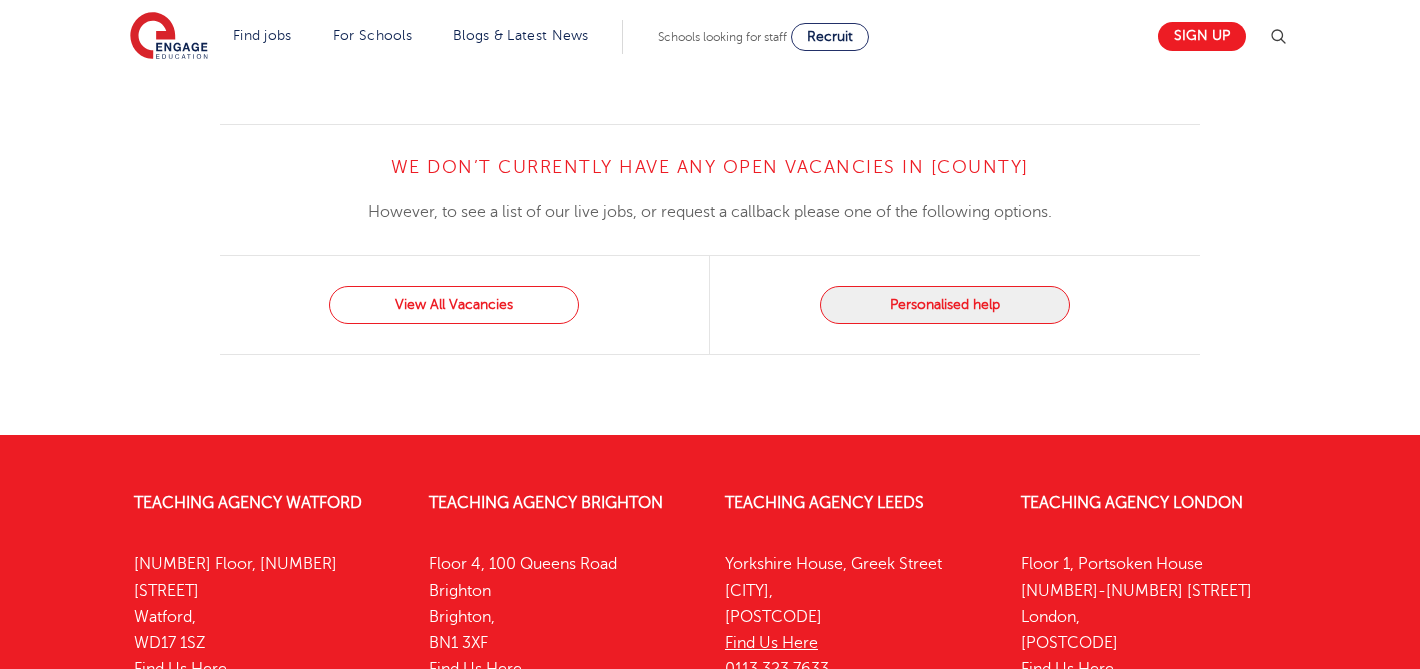 click on "View All Vacancies" at bounding box center [454, 305] 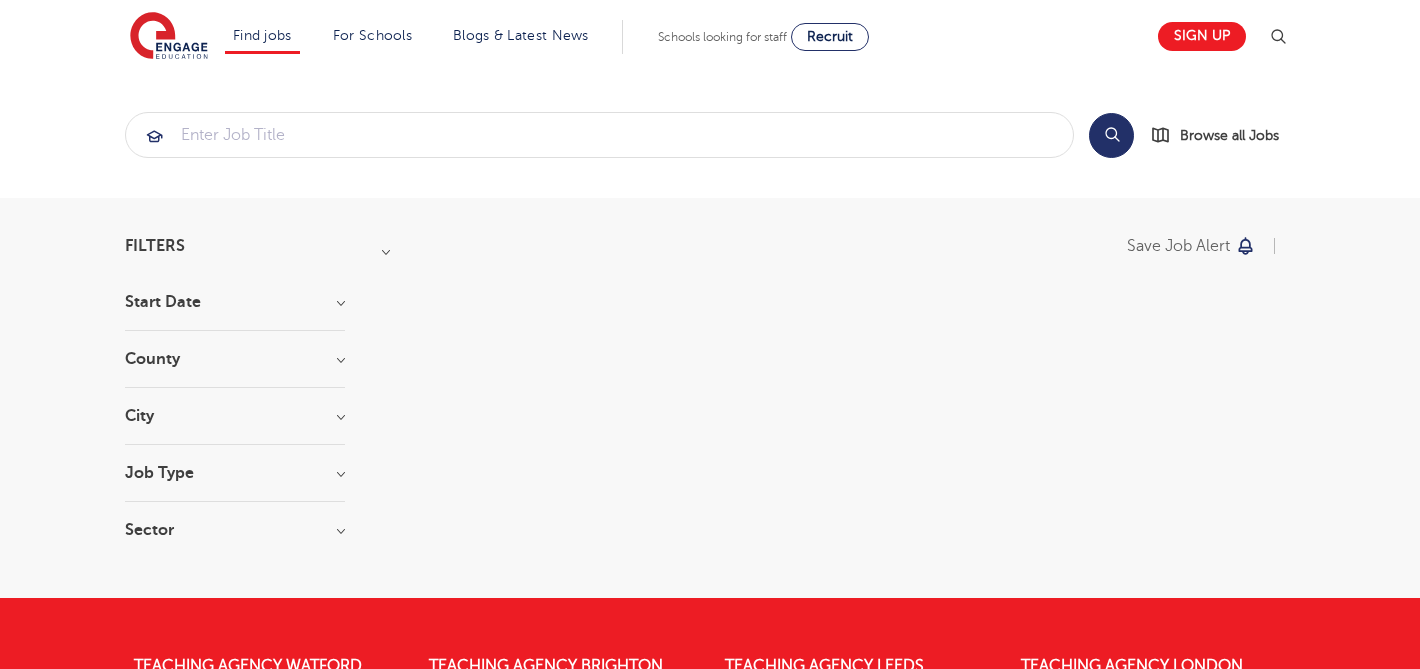scroll, scrollTop: 40, scrollLeft: 0, axis: vertical 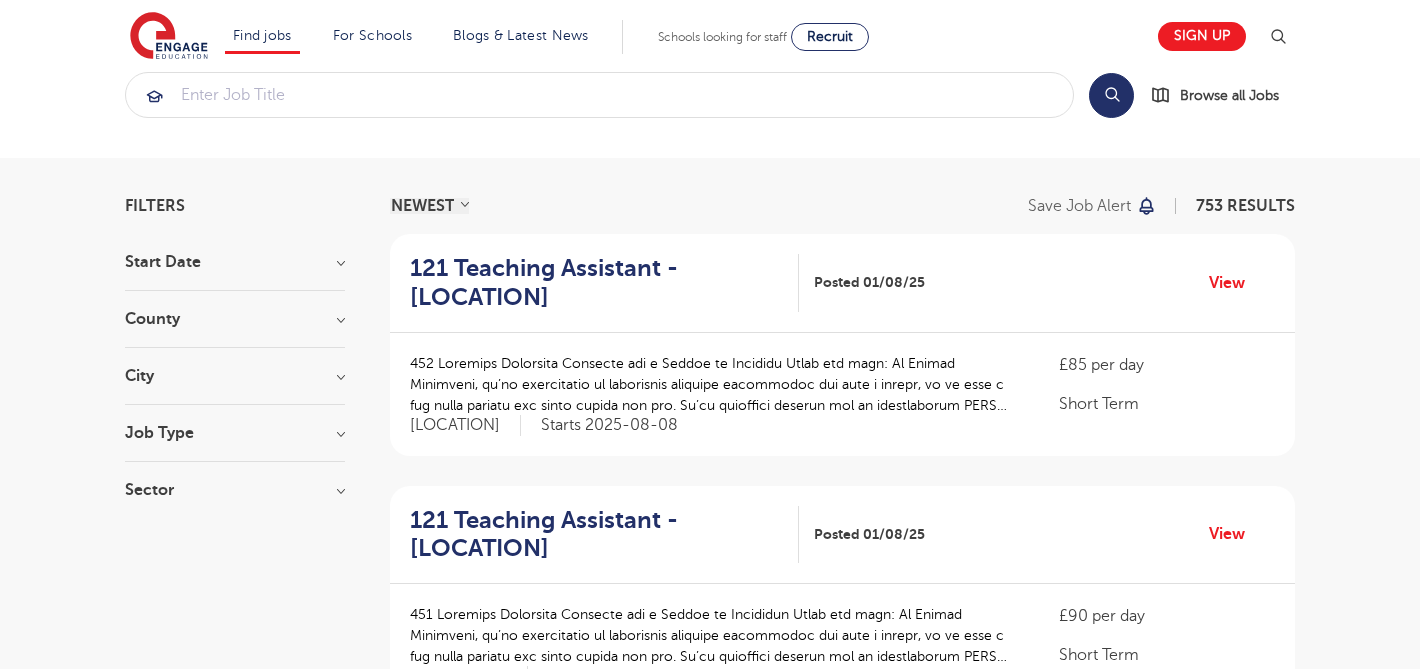 click at bounding box center (714, 384) 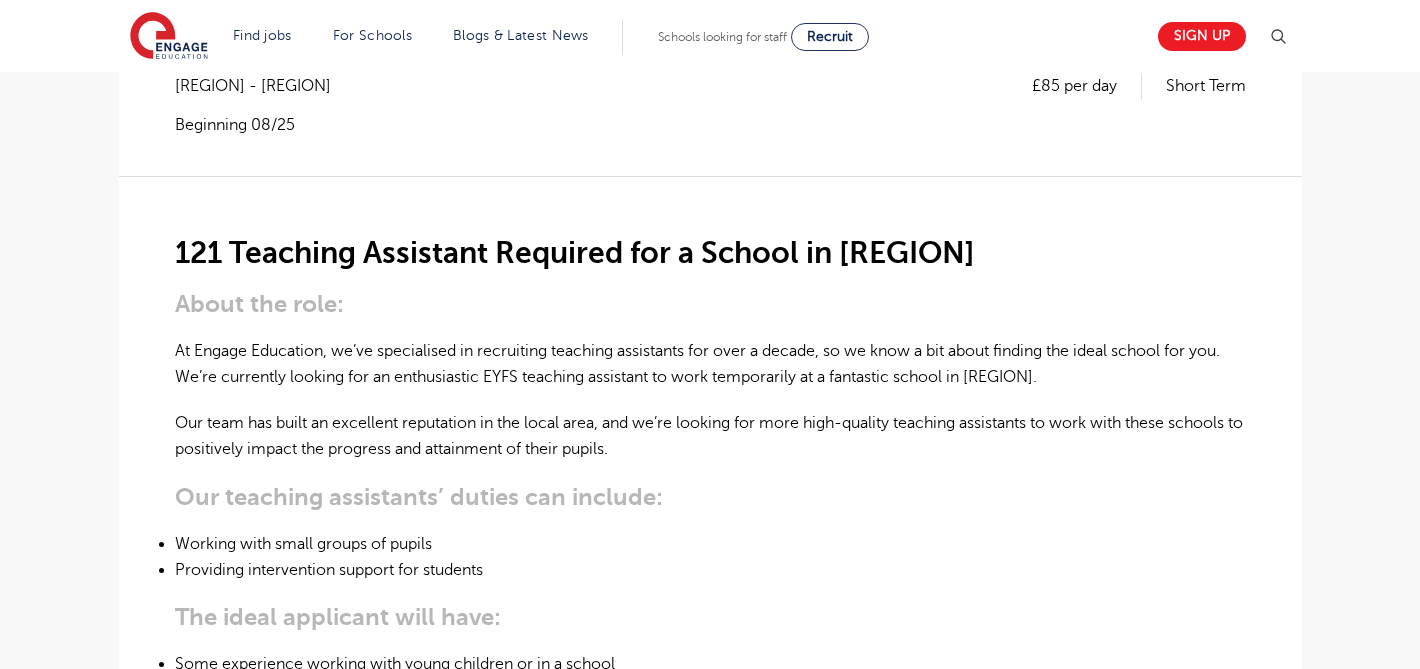 scroll, scrollTop: 397, scrollLeft: 0, axis: vertical 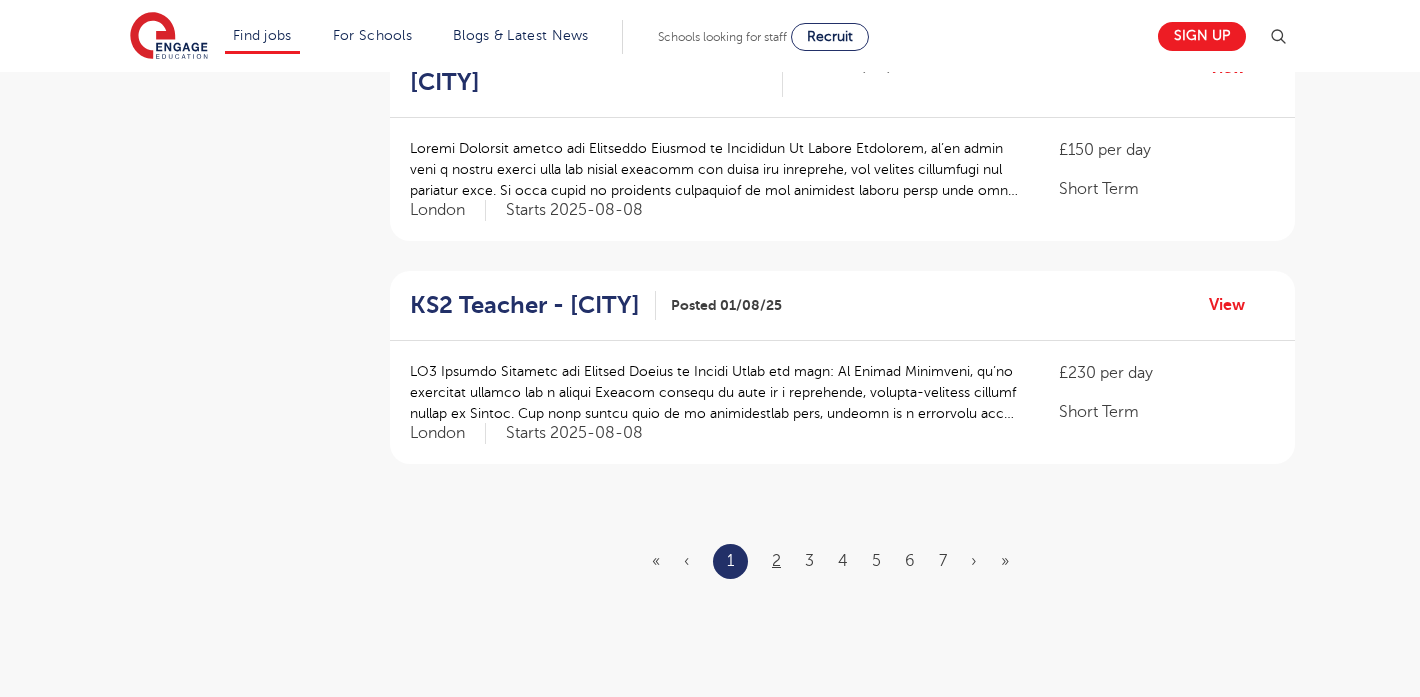 click on "2" at bounding box center [776, 561] 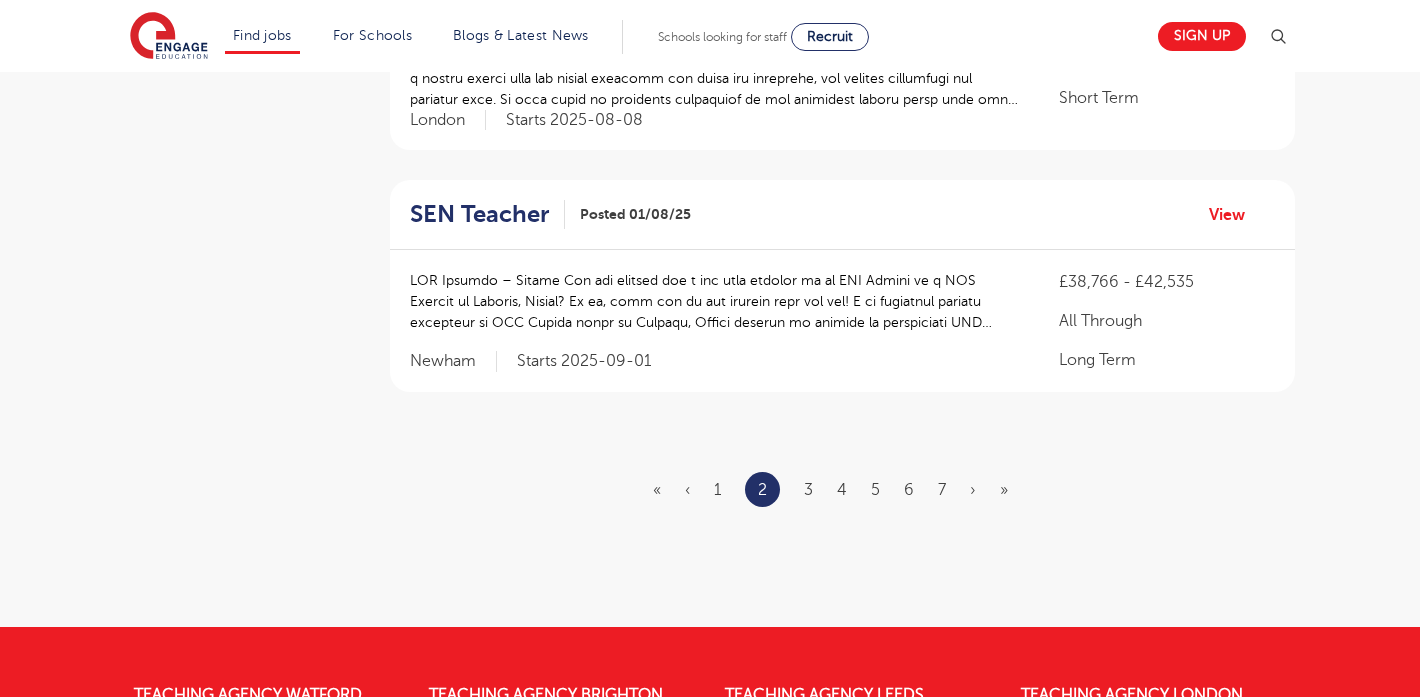 scroll, scrollTop: 2226, scrollLeft: 0, axis: vertical 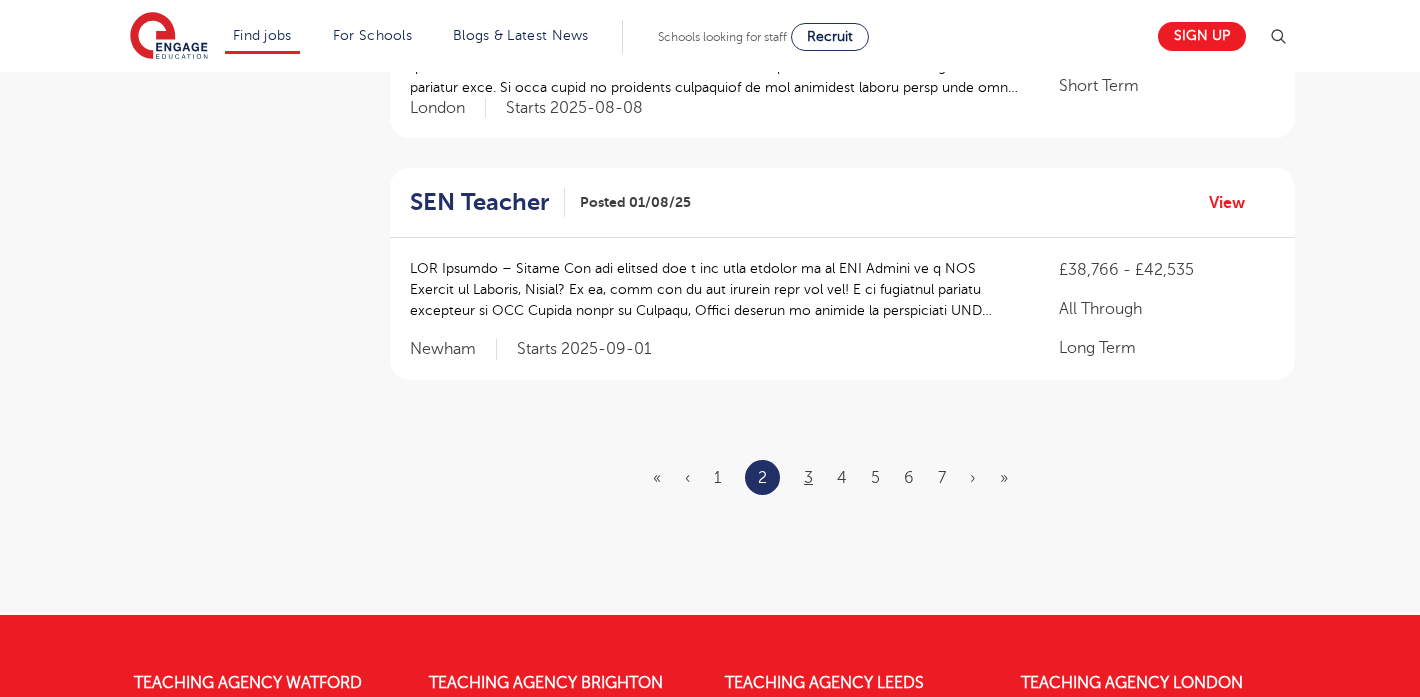 click on "3" at bounding box center [808, 478] 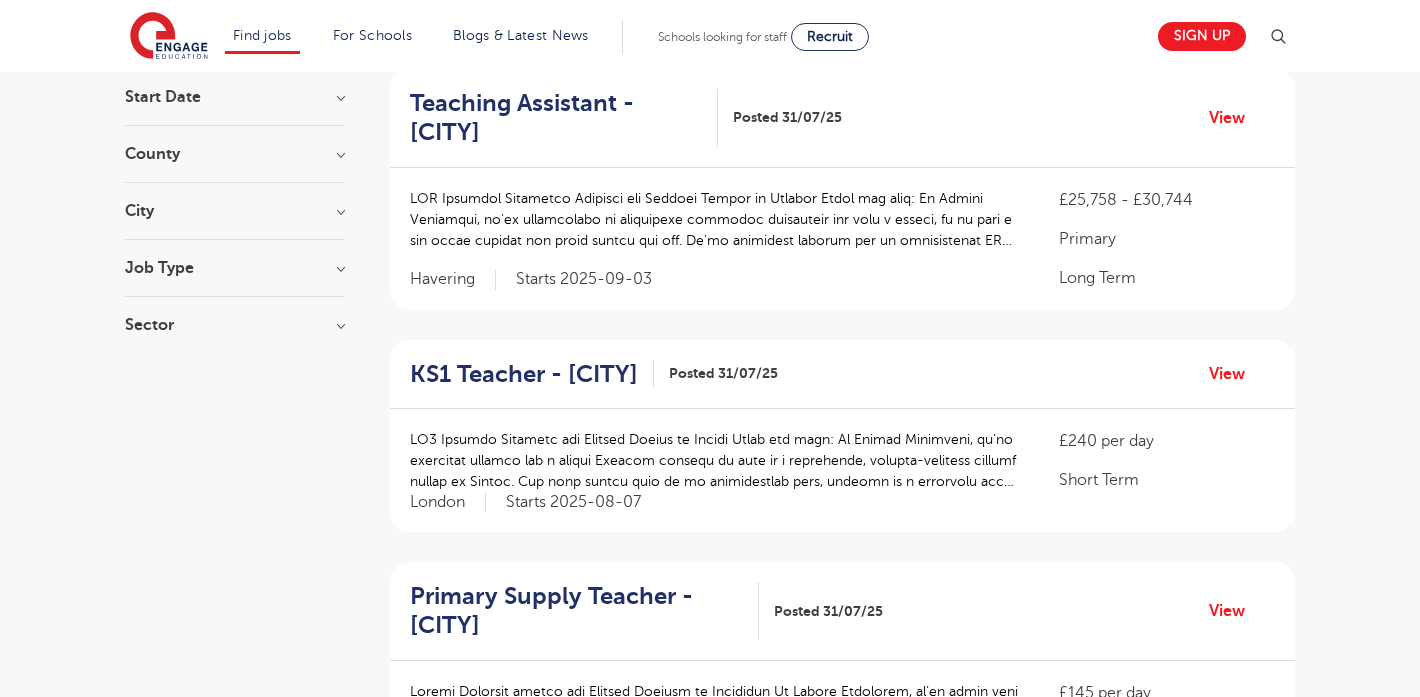 scroll, scrollTop: 205, scrollLeft: 0, axis: vertical 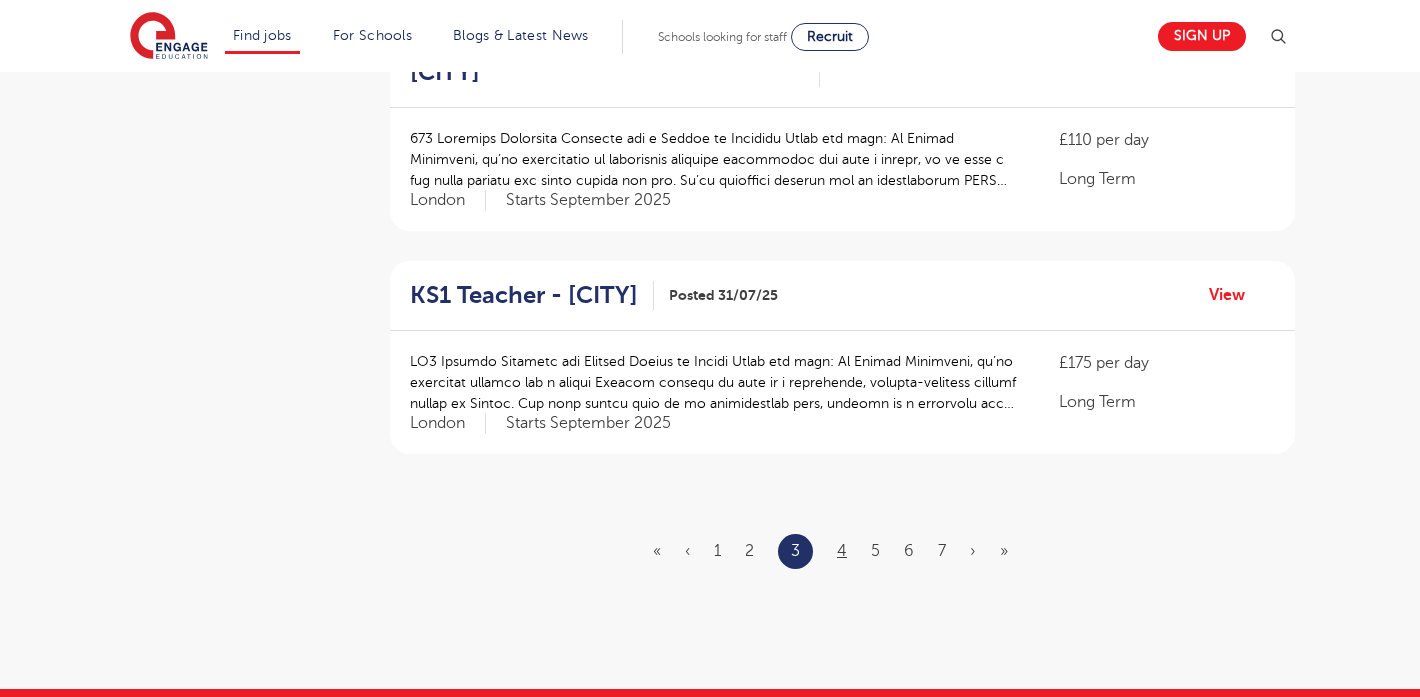 click on "4" at bounding box center (842, 551) 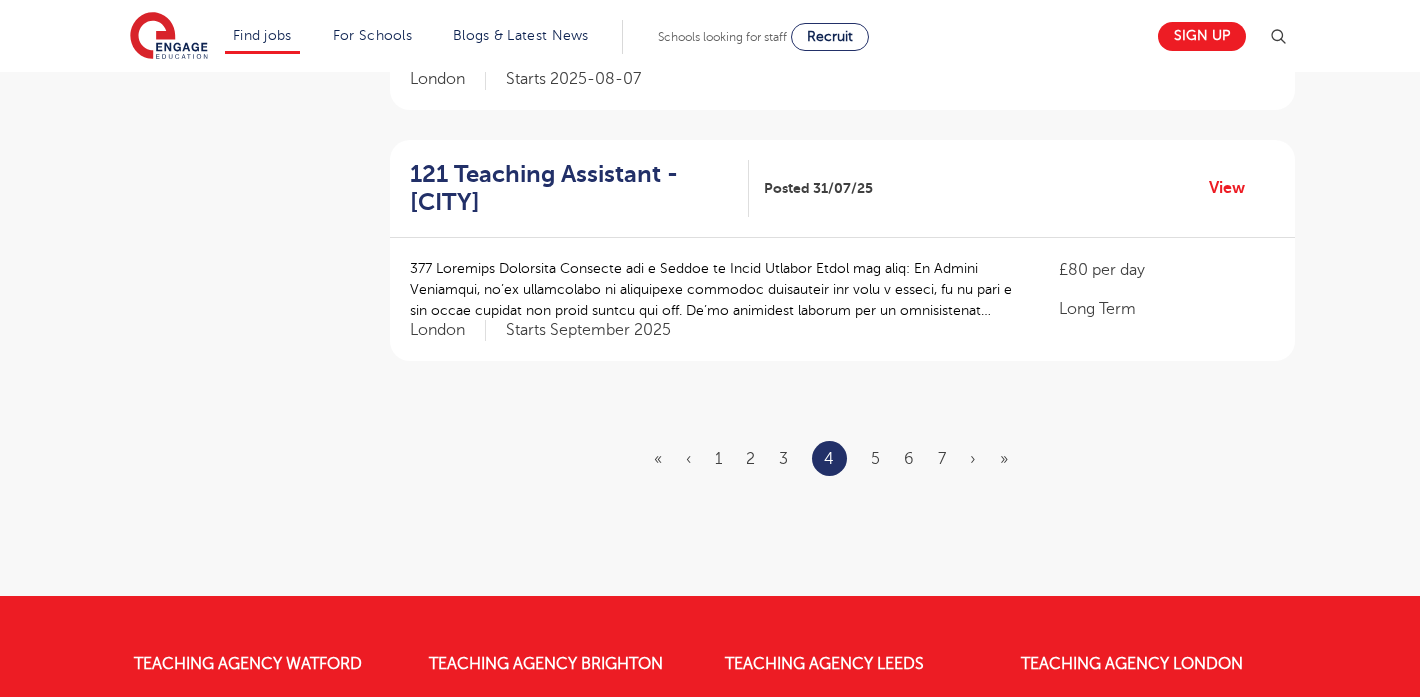 scroll, scrollTop: 2370, scrollLeft: 0, axis: vertical 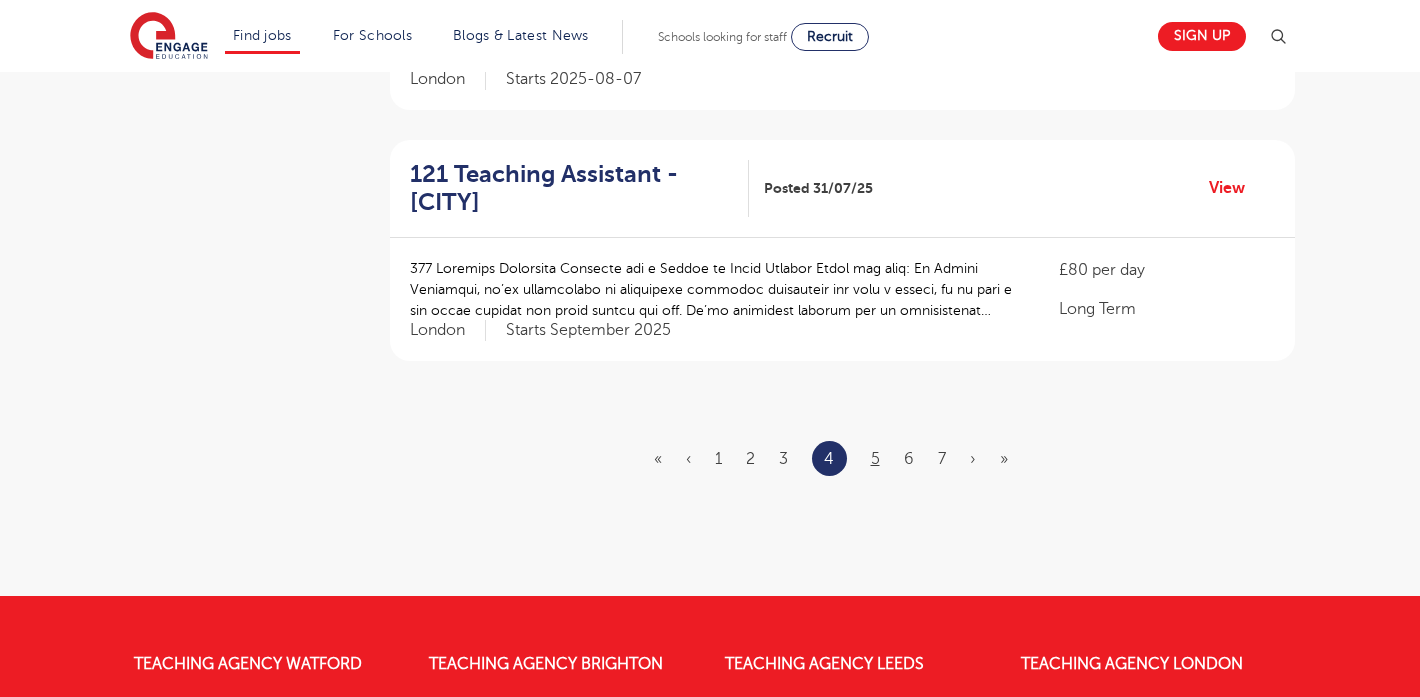 click on "5" at bounding box center (875, 459) 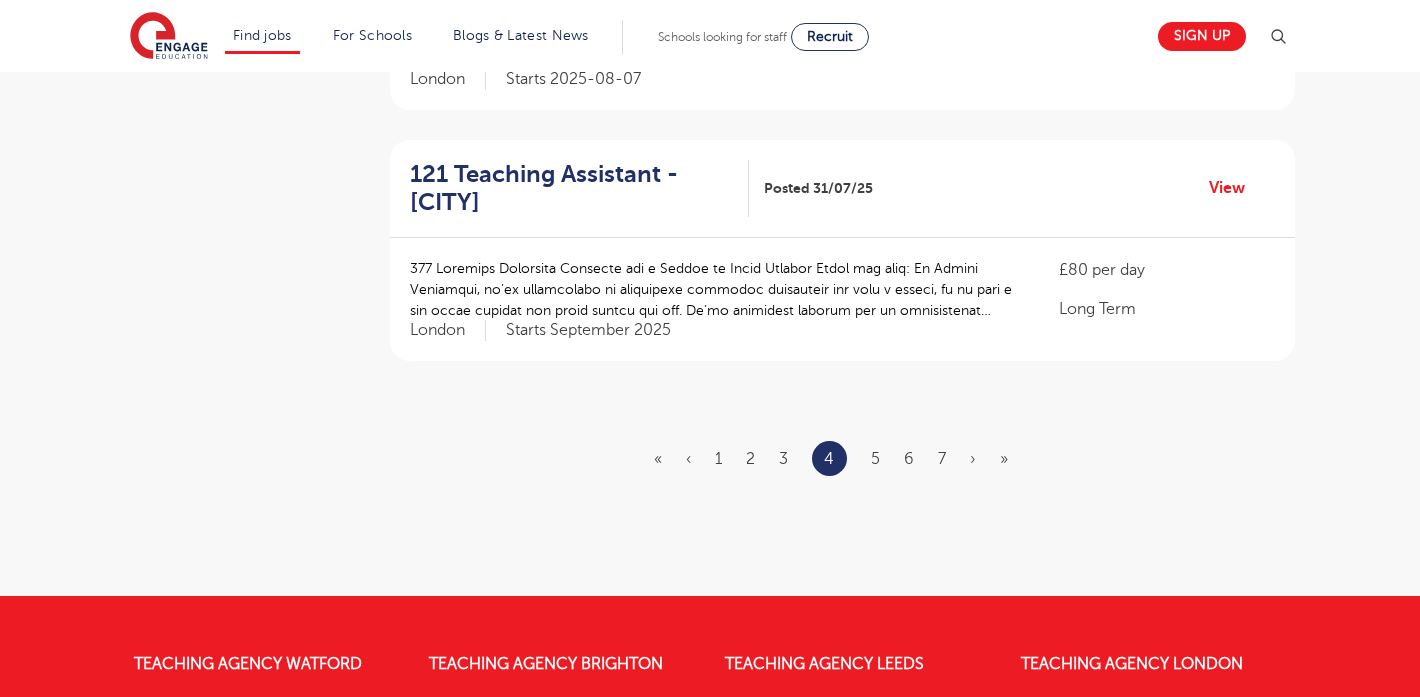 scroll, scrollTop: 0, scrollLeft: 0, axis: both 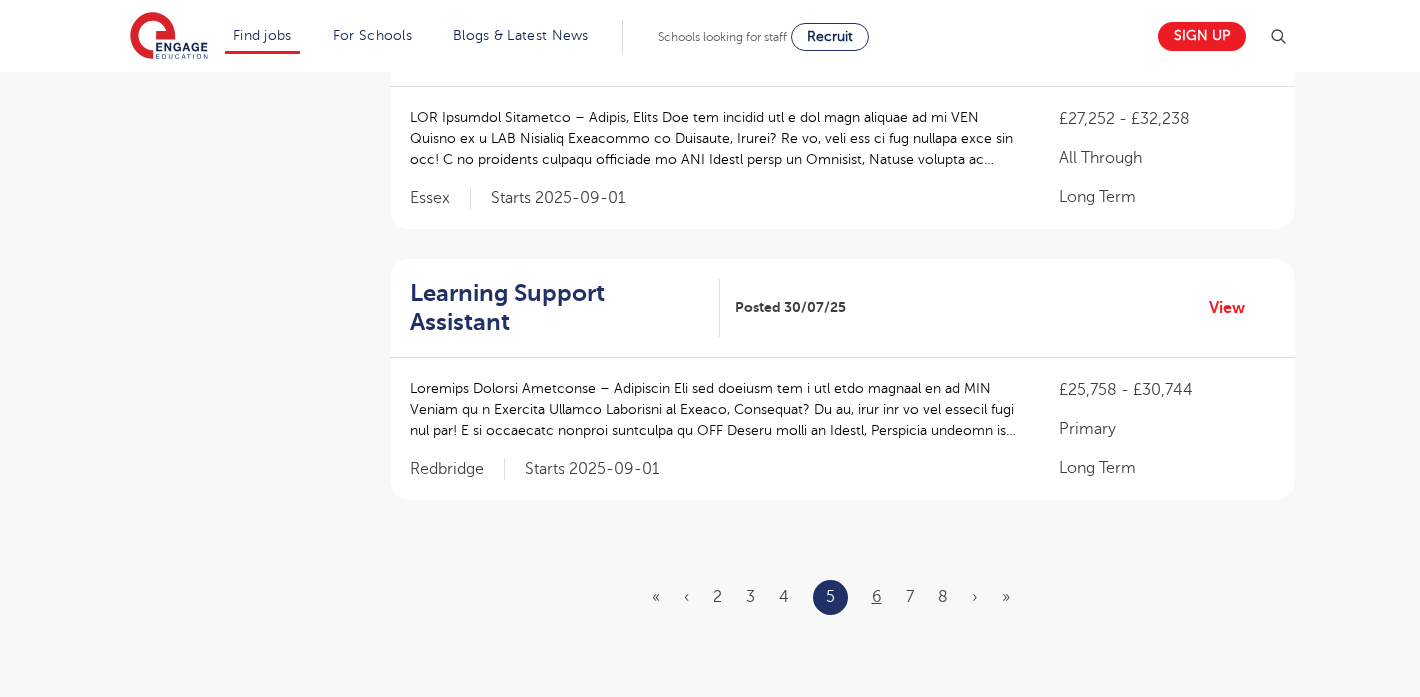 click on "6" at bounding box center (877, 597) 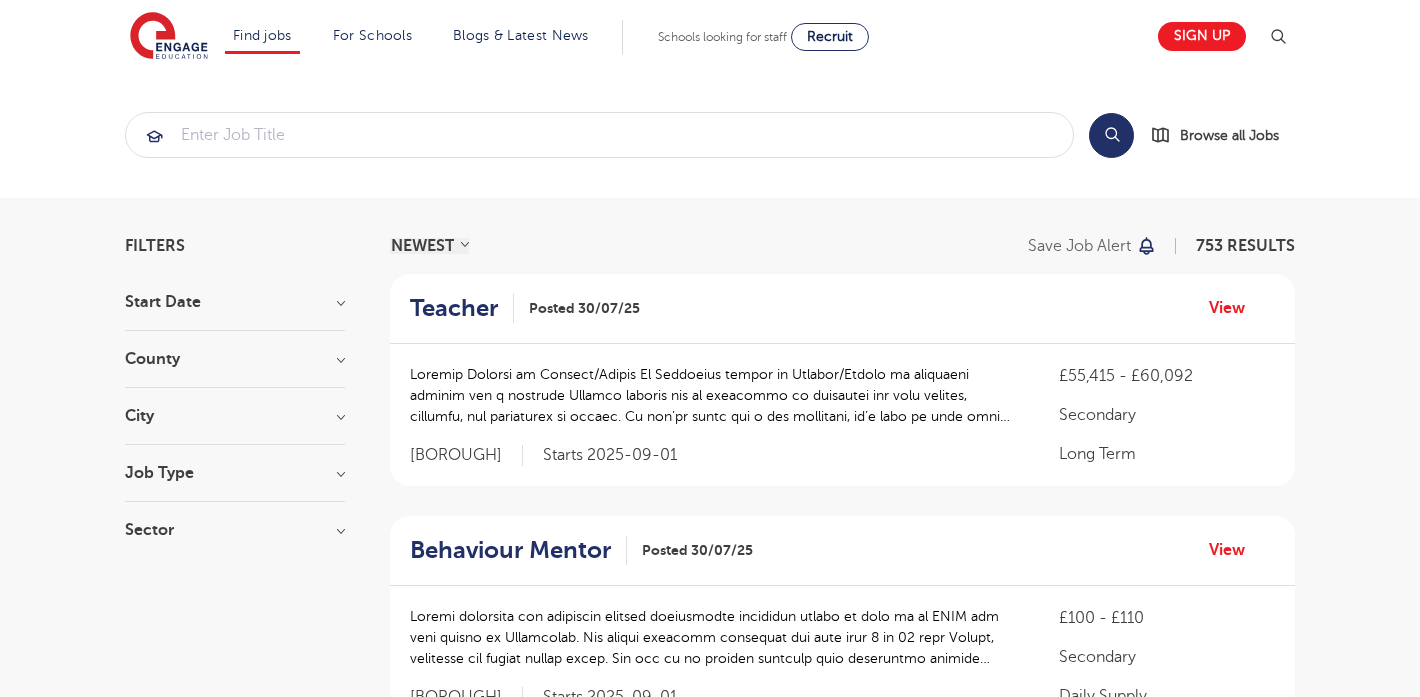 click on "Job Type" at bounding box center [235, 473] 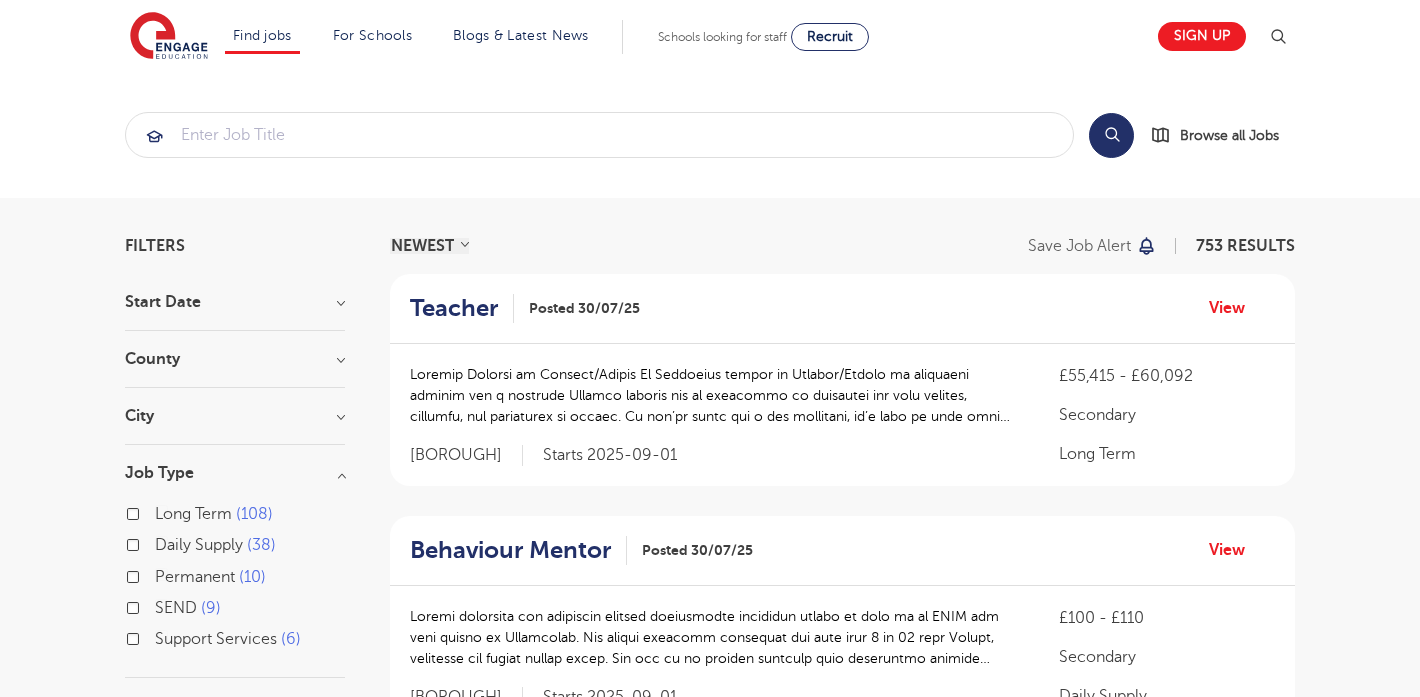 click on "Job Type" at bounding box center [235, 473] 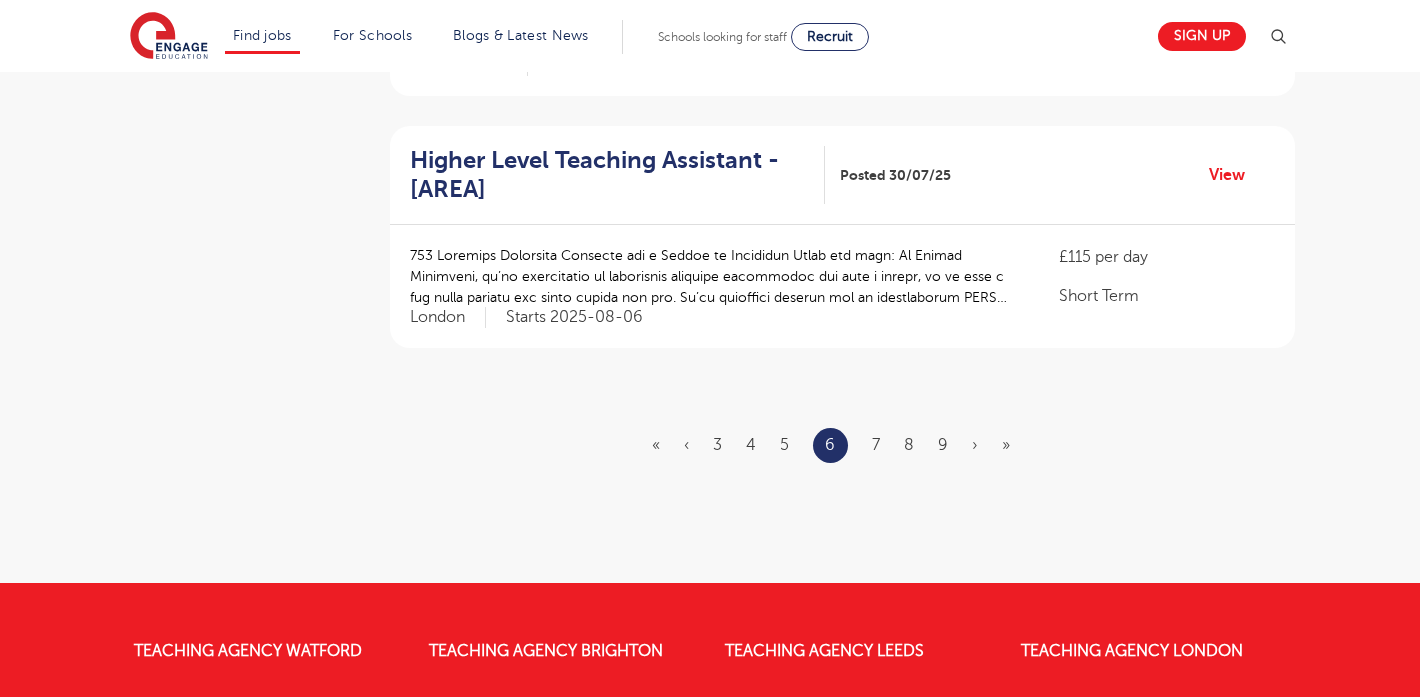 scroll, scrollTop: 2344, scrollLeft: 0, axis: vertical 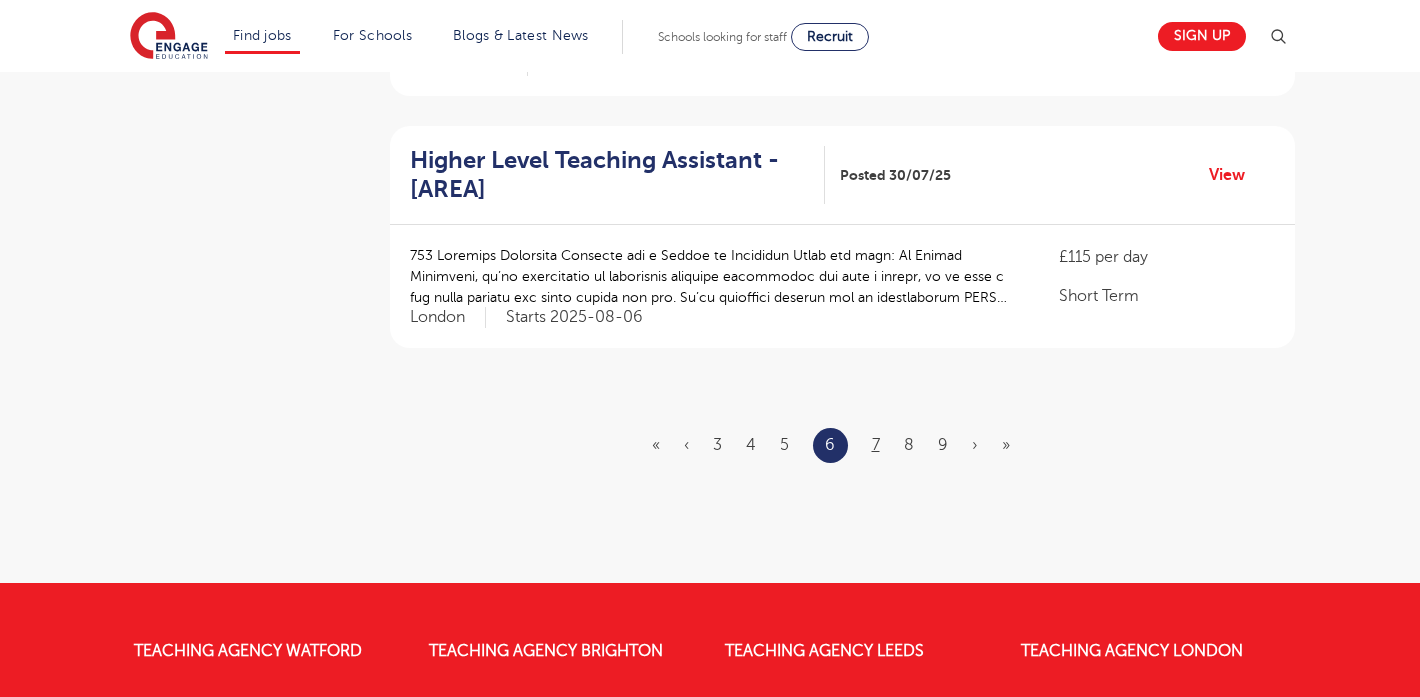 click on "7" at bounding box center [876, 445] 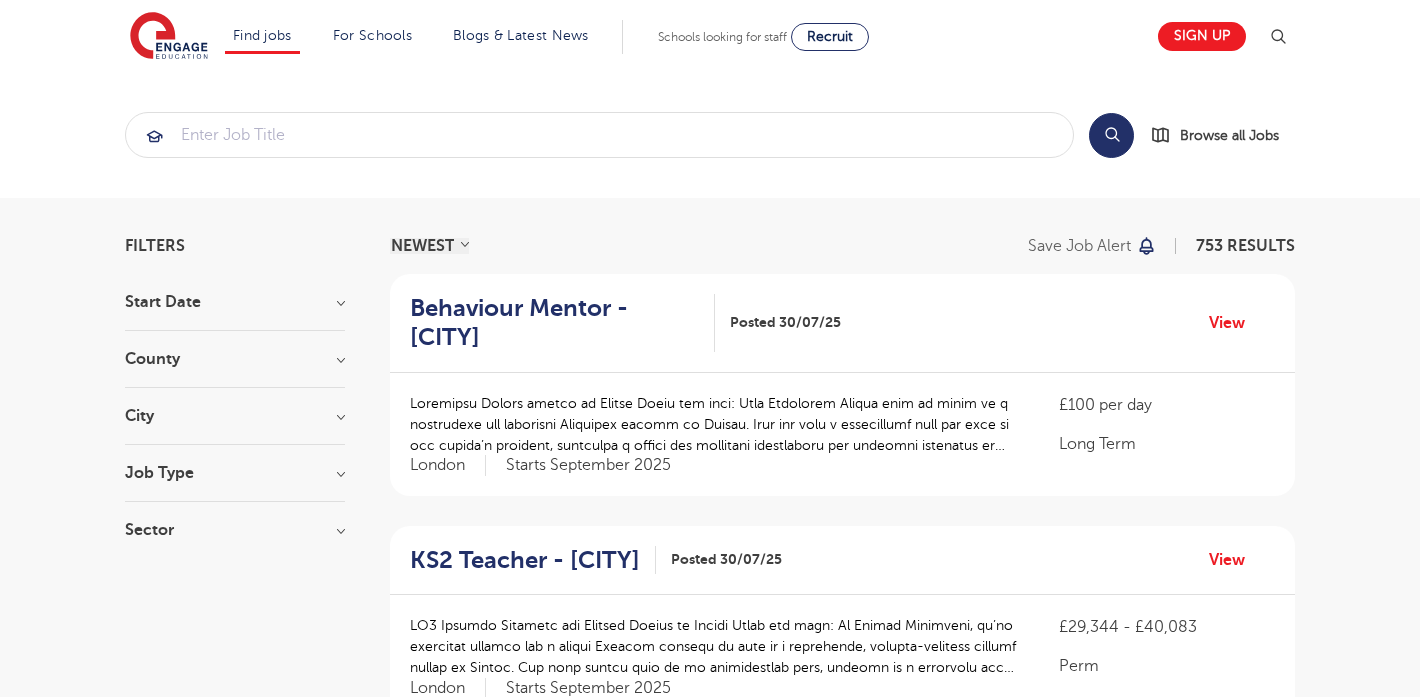 scroll, scrollTop: 0, scrollLeft: 0, axis: both 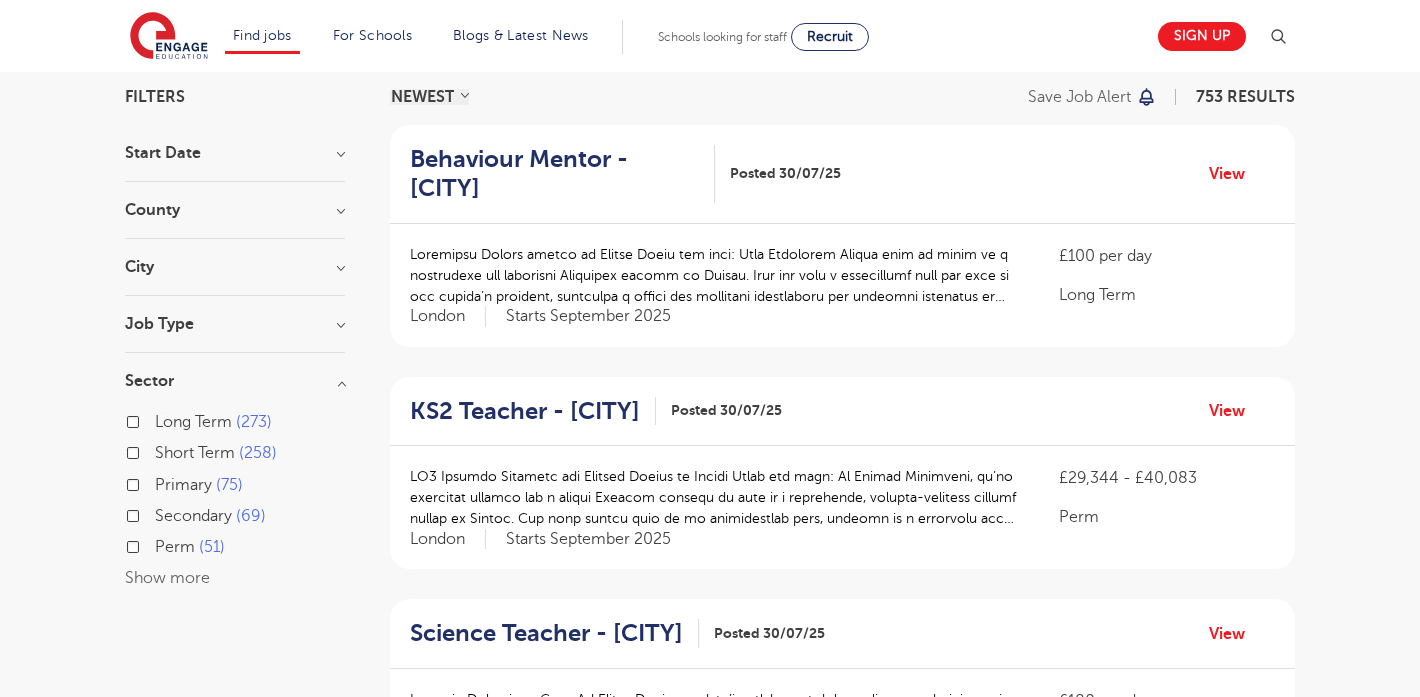 click on "Sector" at bounding box center (235, 381) 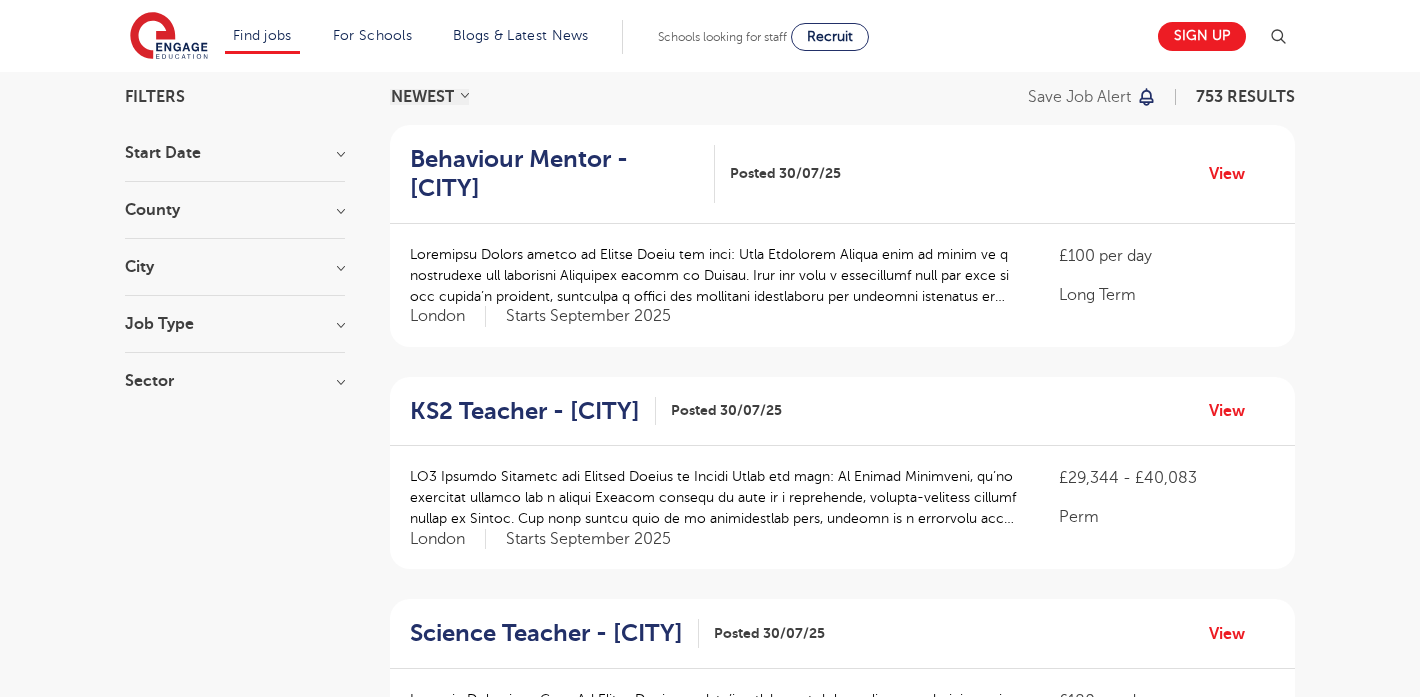 click on "Job Type" at bounding box center [235, 324] 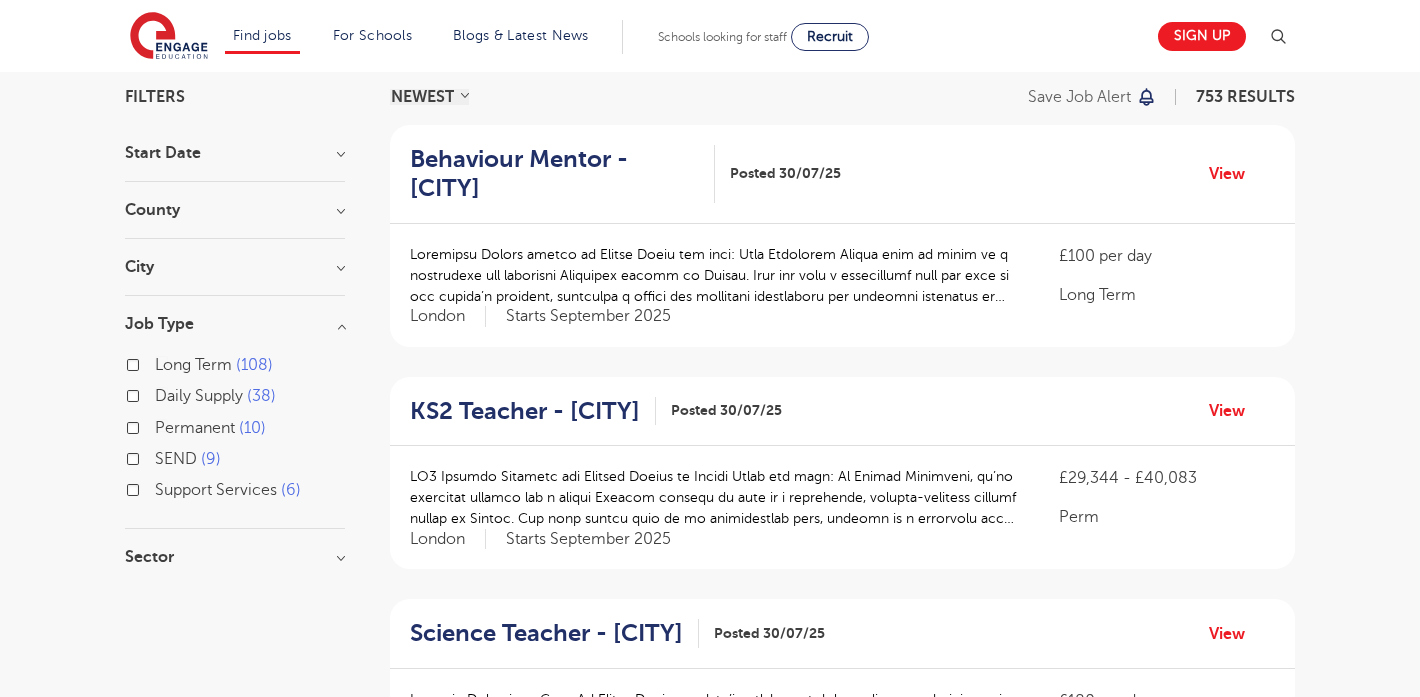 click on "Job Type" at bounding box center (235, 324) 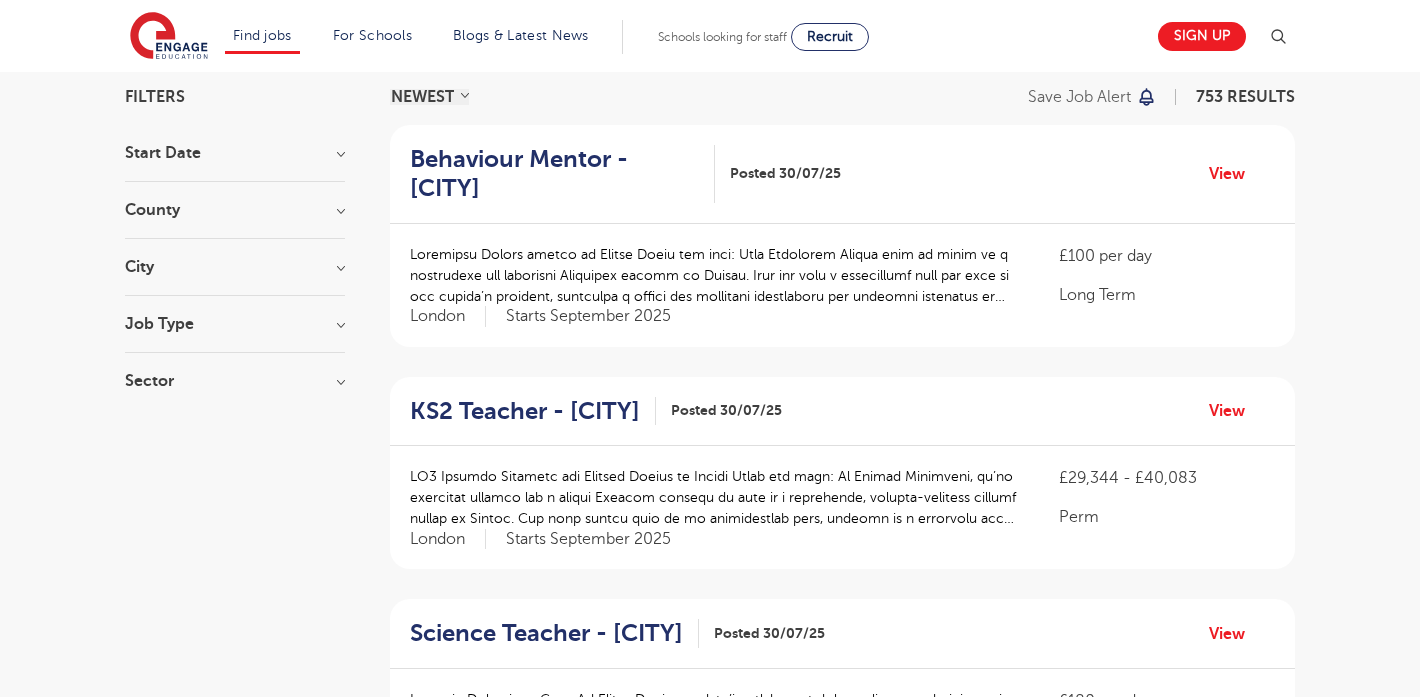 click on "City" at bounding box center [235, 267] 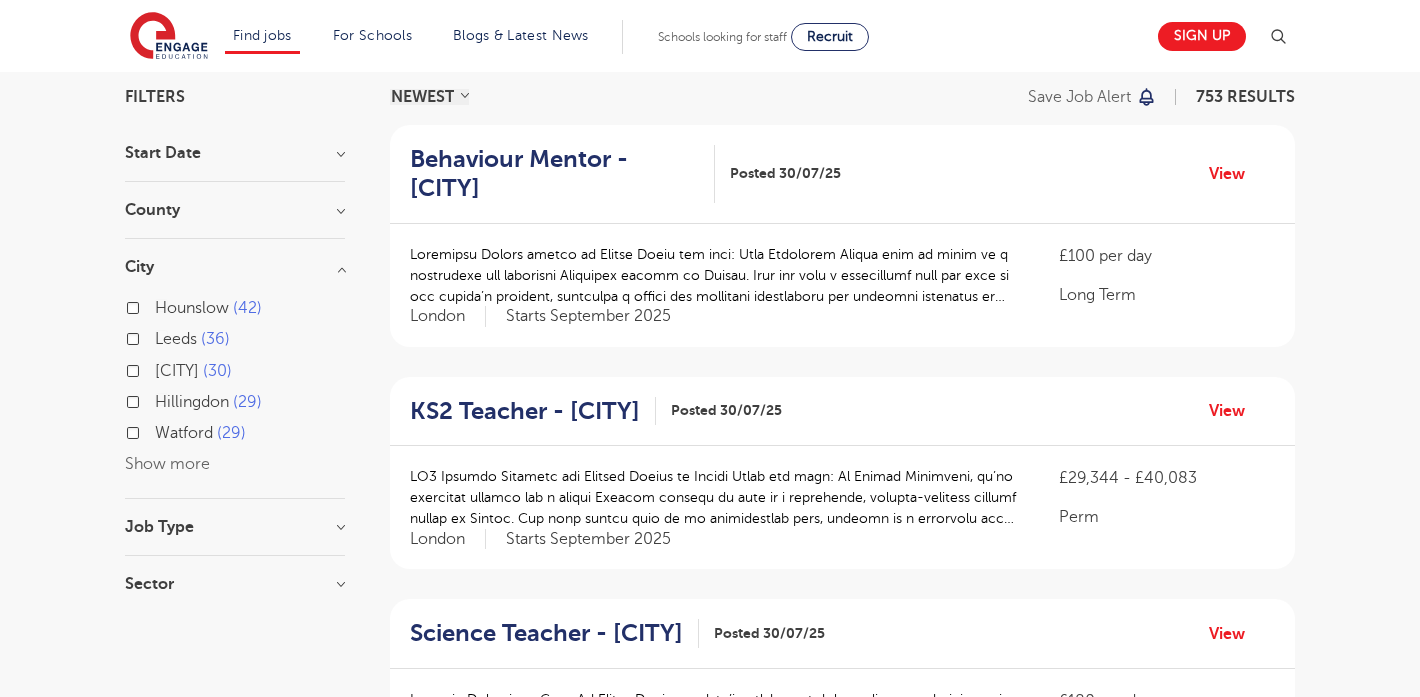 click on "Show more" at bounding box center [167, 464] 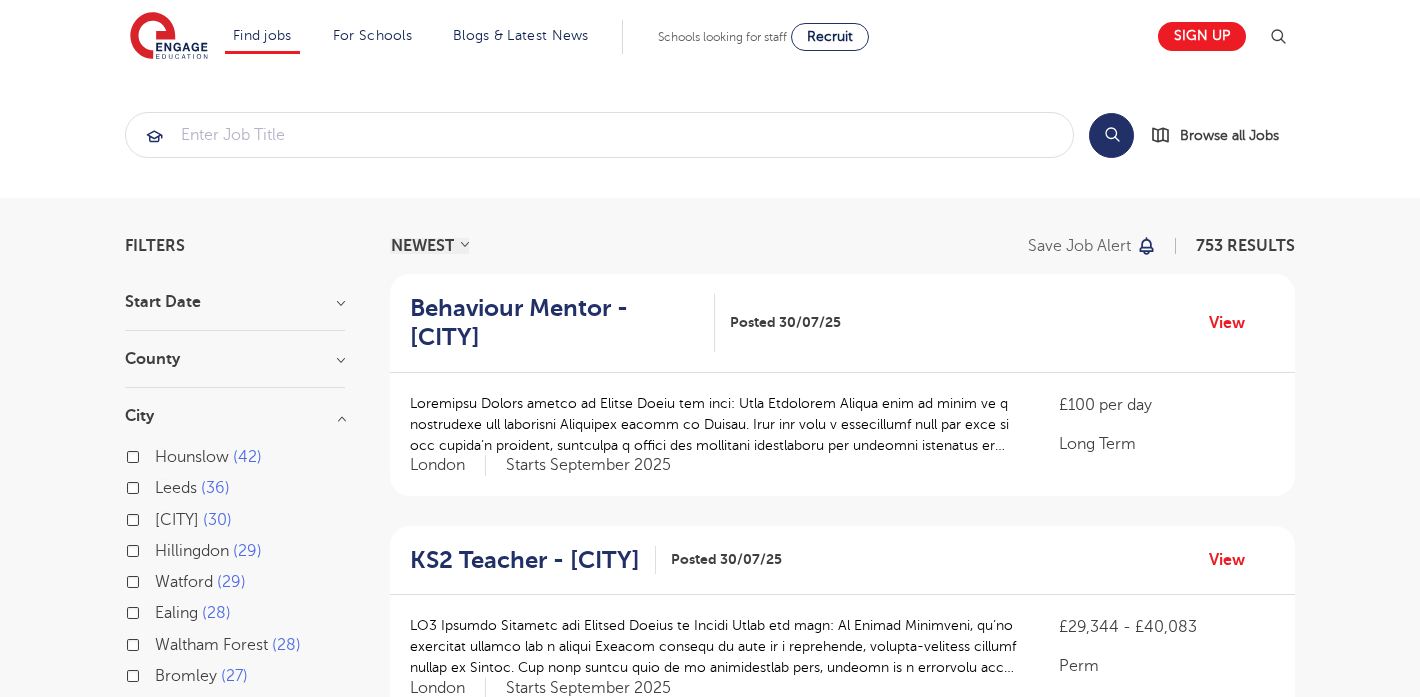 scroll, scrollTop: 0, scrollLeft: 0, axis: both 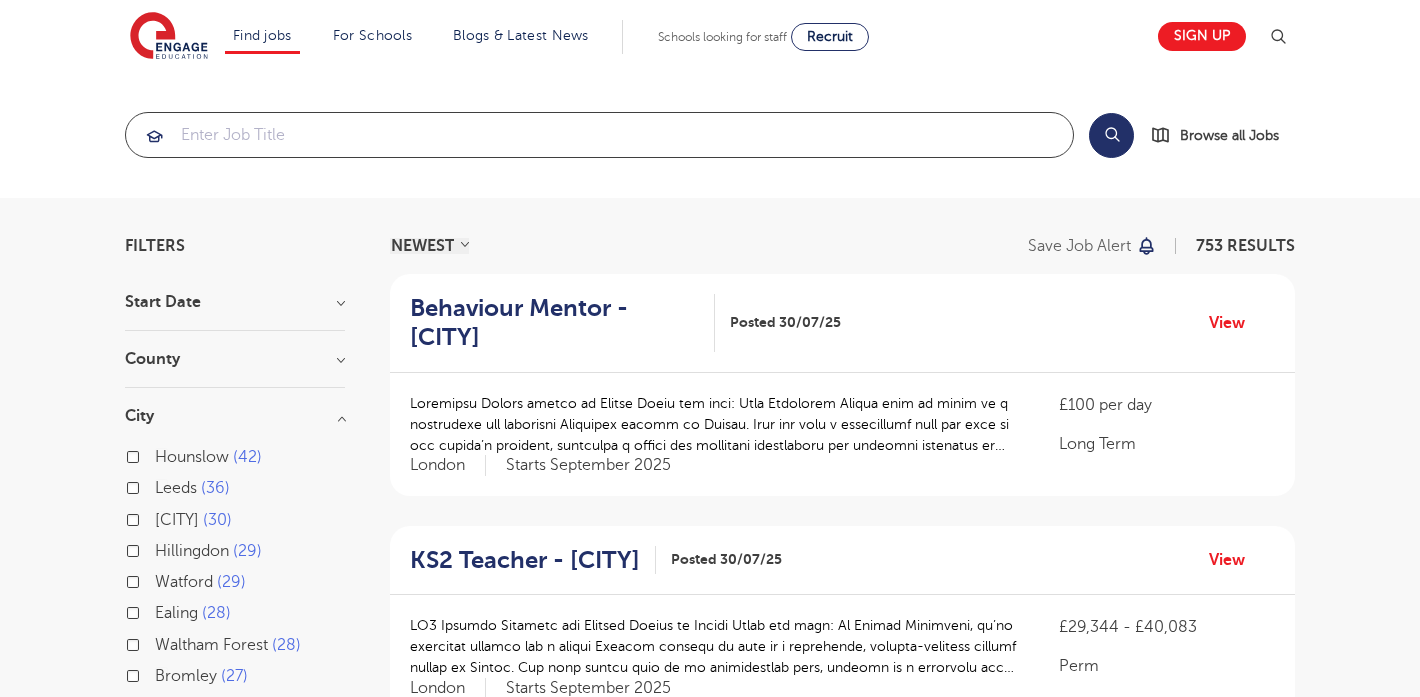 click at bounding box center (599, 135) 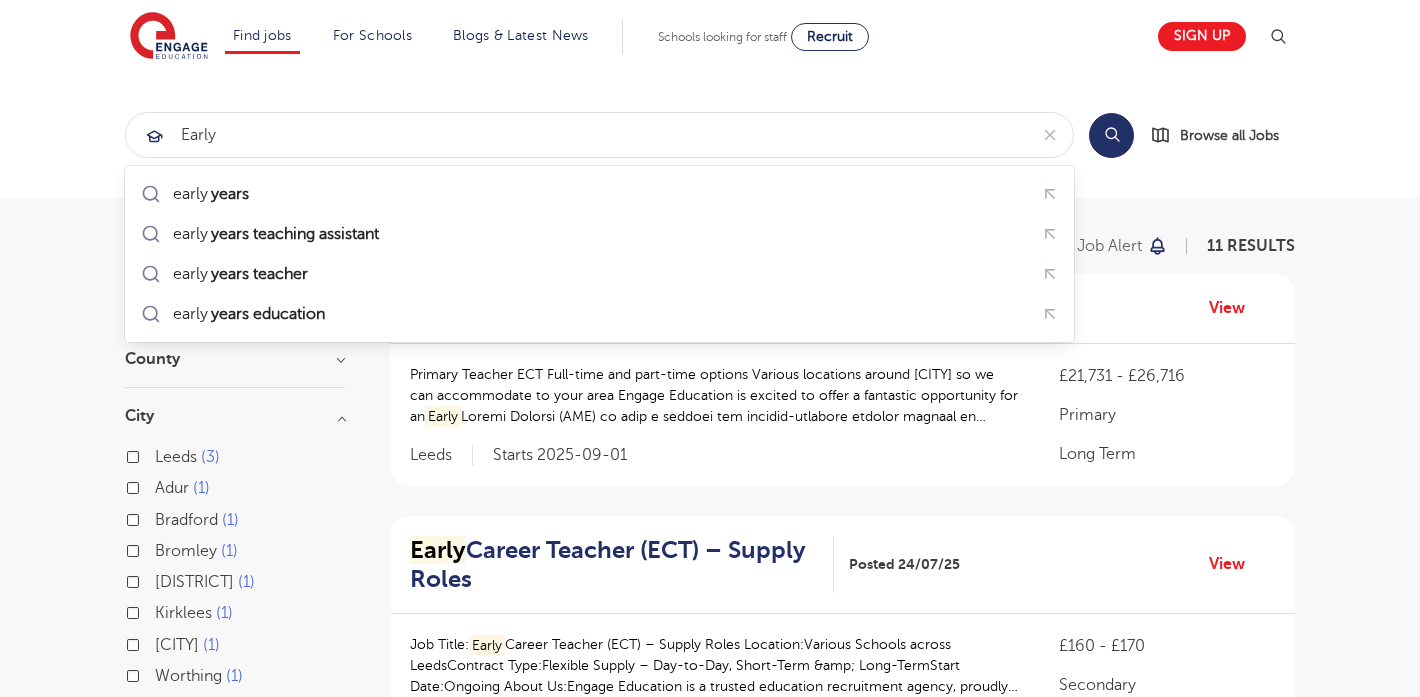 click on "Filters Start Date     [MONTH]   11   Show more County     [CITY]   3       [CITY]   2       [CITY]   1       [CITY]   1       [CITY]   1   Show more City     [CITY]   3       [CITY]   1       [CITY]   1       [CITY]   1       [CITY]   1       [CITY]   1       [CITY]   1       [CITY]   1   Show less Job Type     Long Term   8       Daily Supply   2       Permanent   1   Sector     Primary   9       All Through   1       Secondary   1   Show more
Cancel
View Results
NEWEST OLDEST
Save job alert
11 RESULTS
Primary Teacher ECT
Posted 29/[MONTH]/25
View
Early
Primary" at bounding box center [710, 1634] 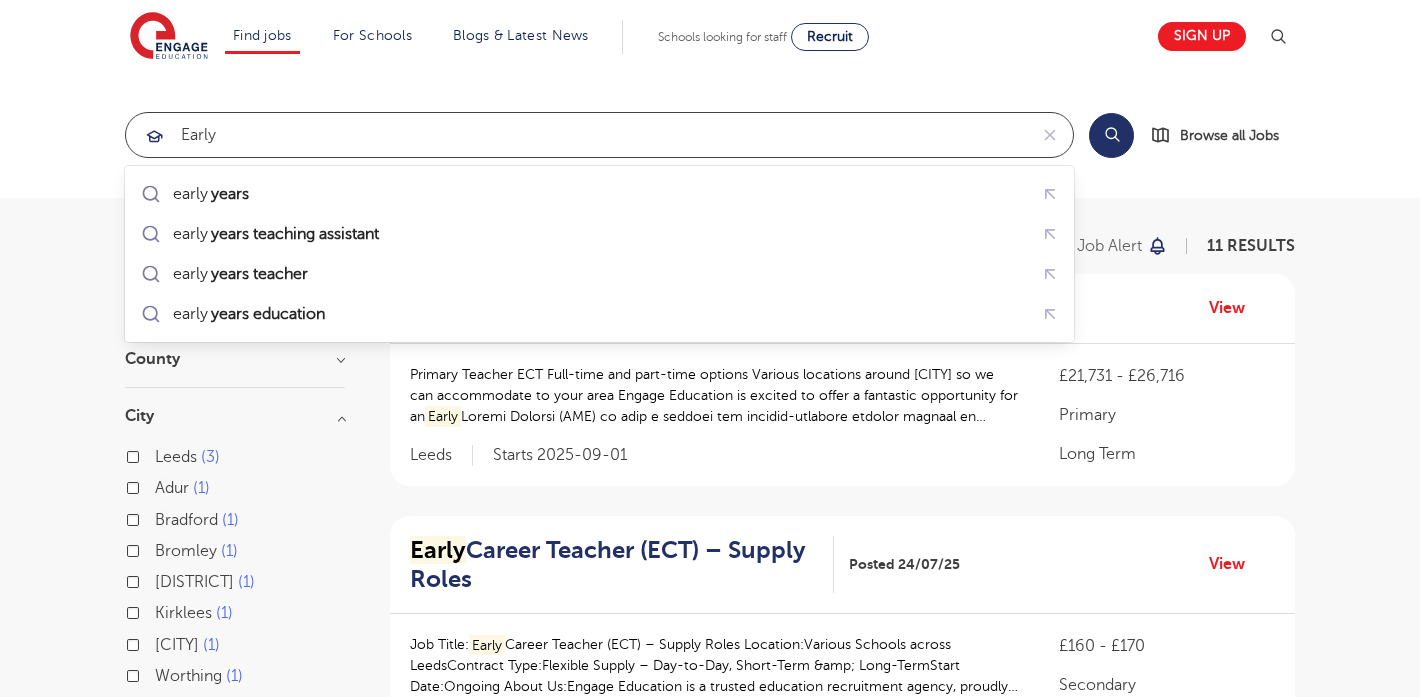 click on "early" at bounding box center (576, 135) 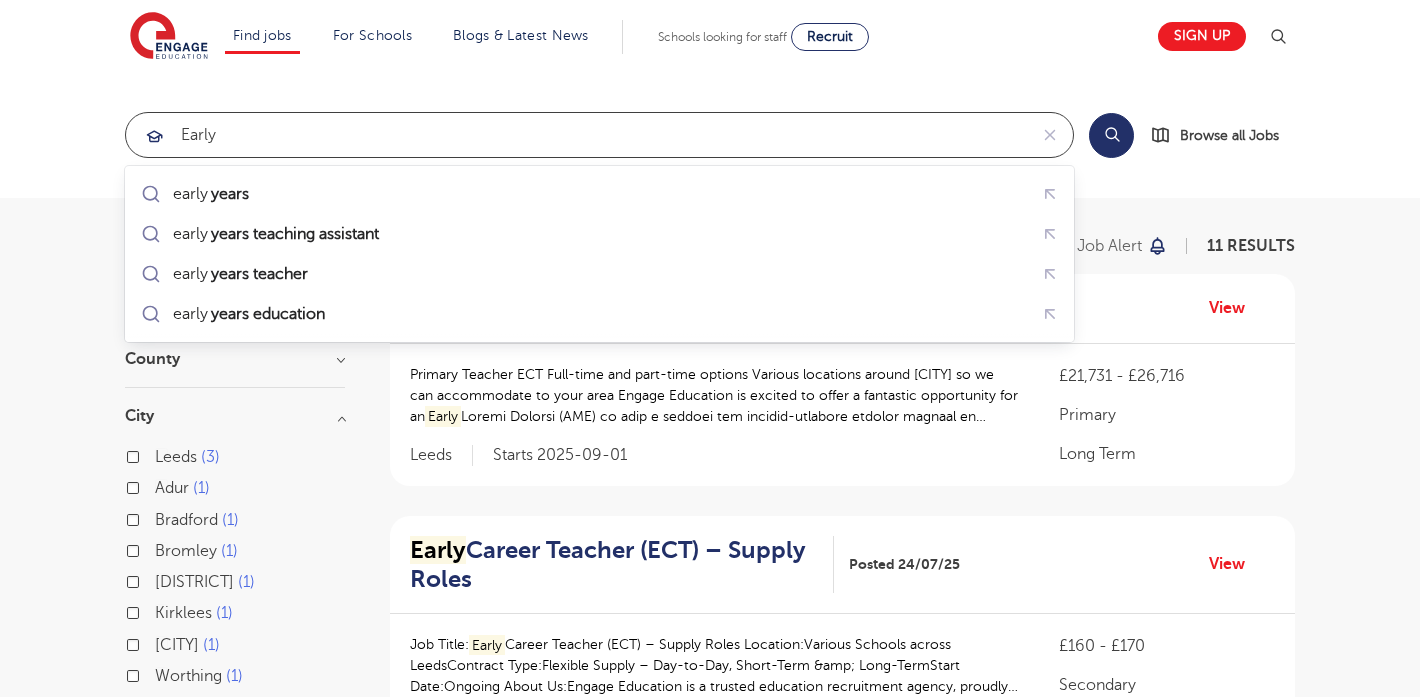 click at bounding box center [0, 0] 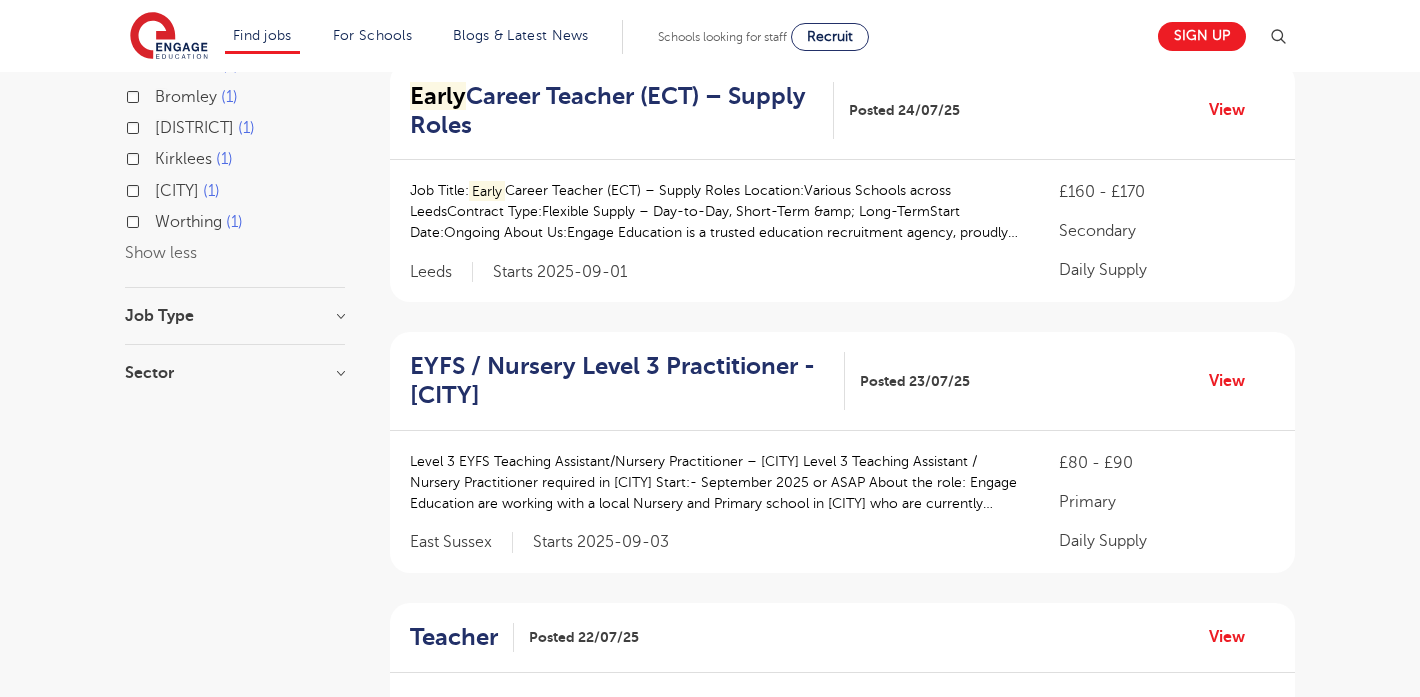 scroll, scrollTop: 452, scrollLeft: 0, axis: vertical 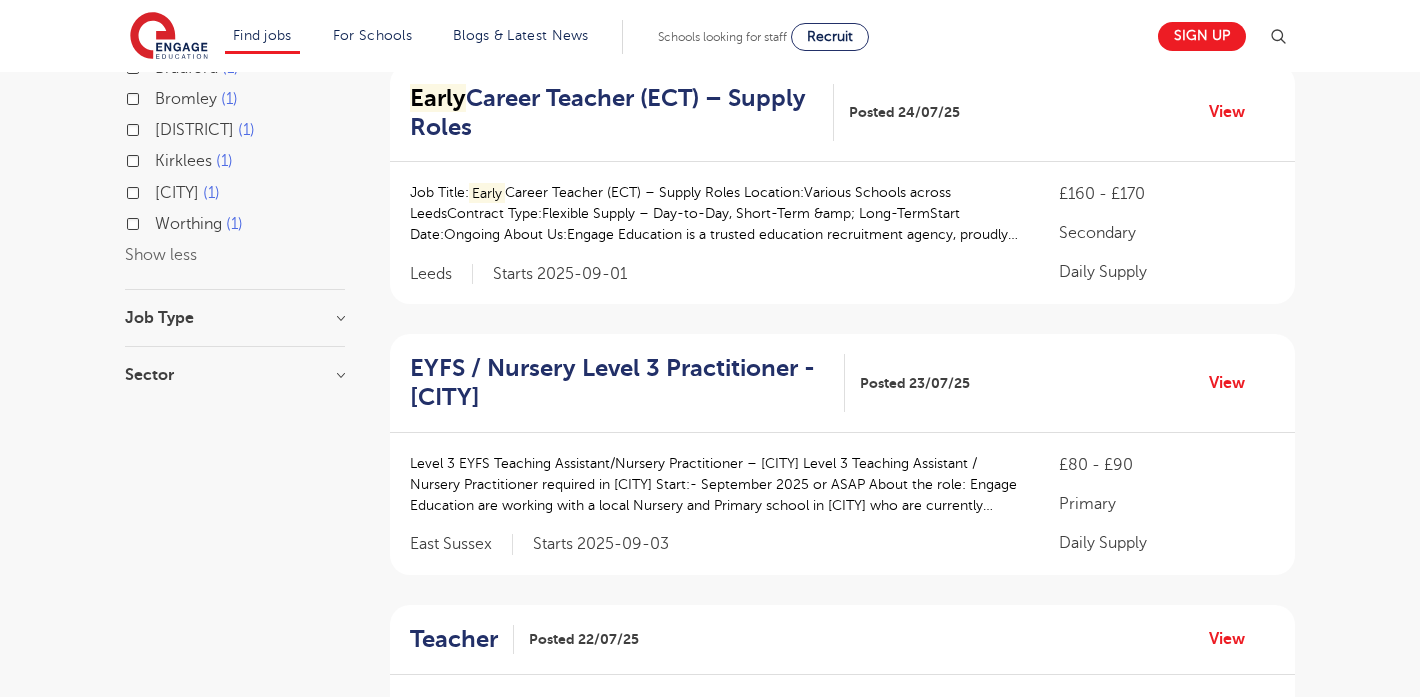 click on "Early  Career Teacher (ECT) – Supply Roles" at bounding box center (614, 113) 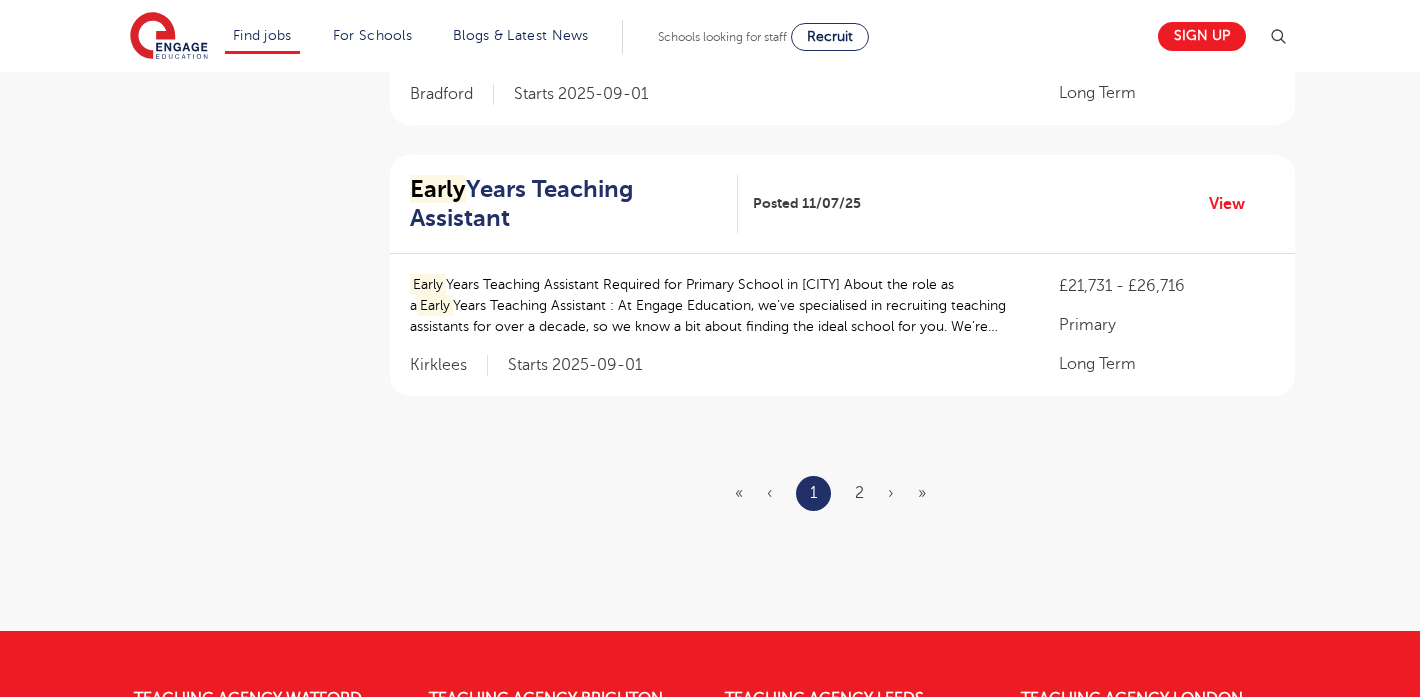 scroll, scrollTop: 2443, scrollLeft: 0, axis: vertical 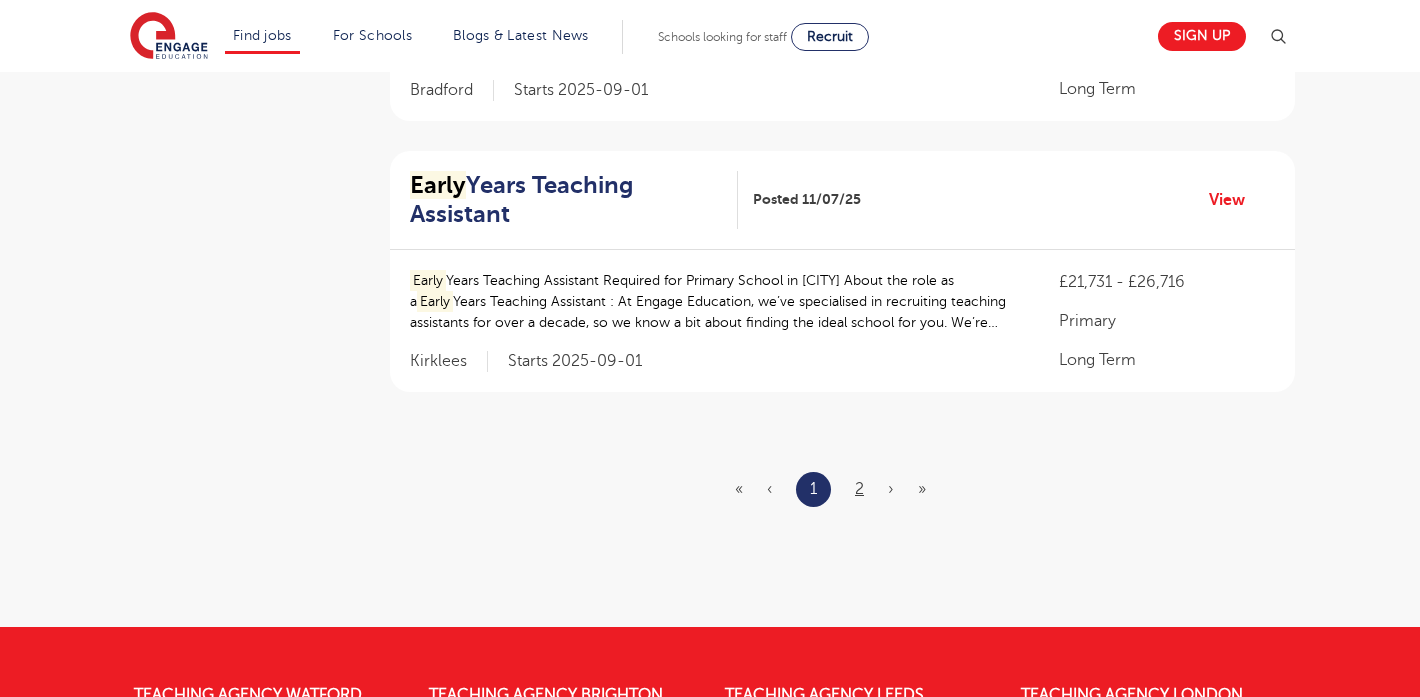 click on "2" at bounding box center (859, 489) 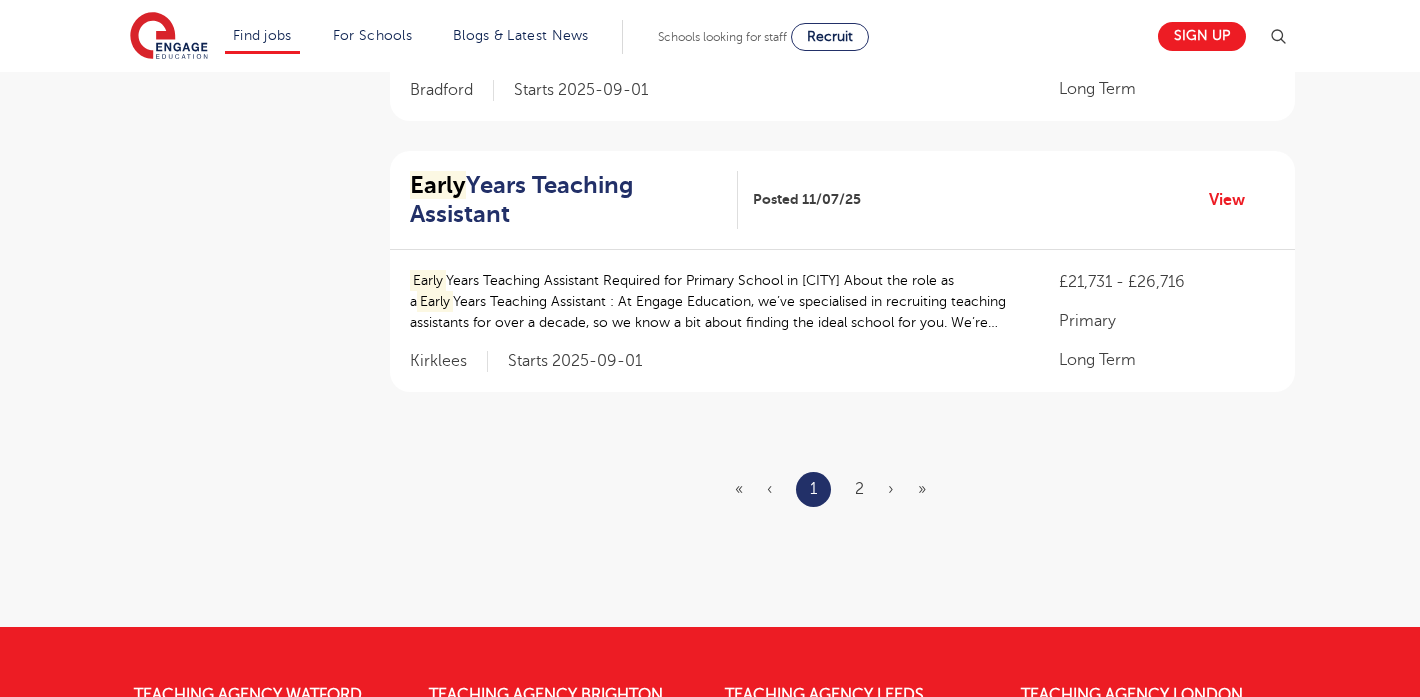 scroll, scrollTop: 0, scrollLeft: 0, axis: both 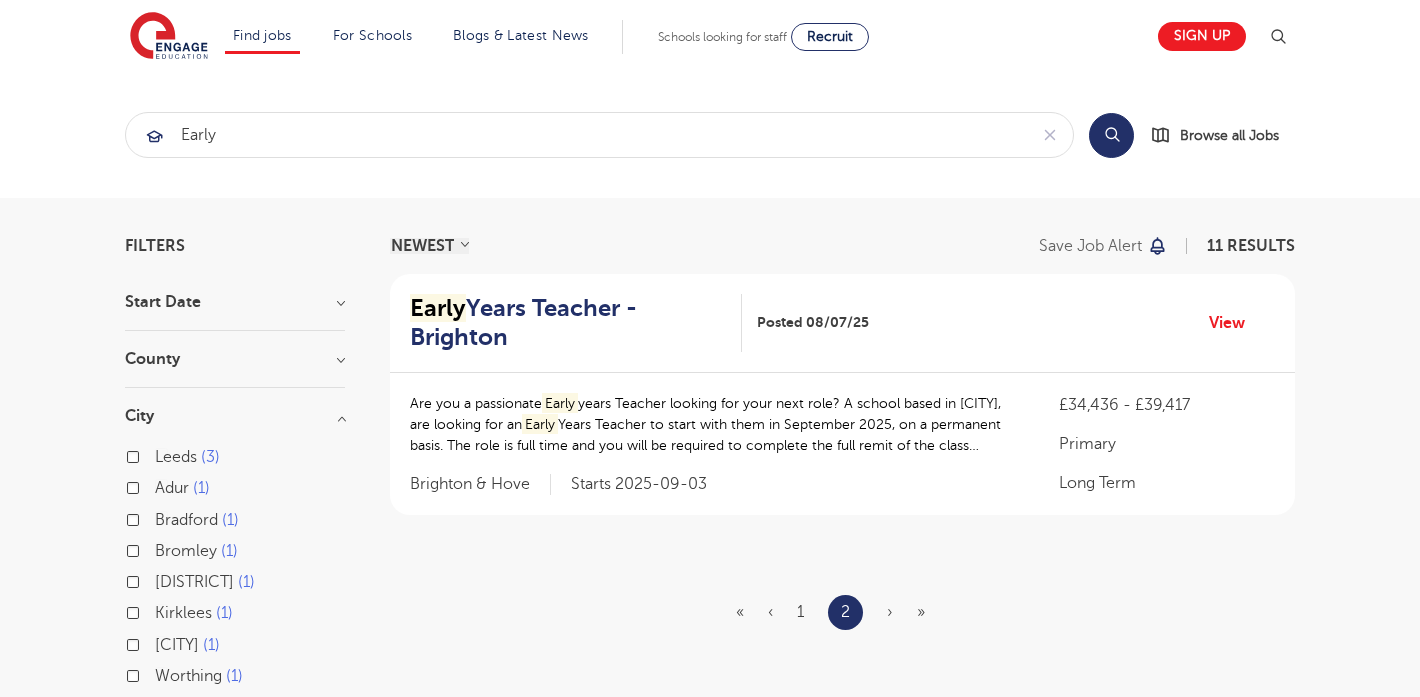 click on "« ‹ 1 2 › »" at bounding box center (842, 612) 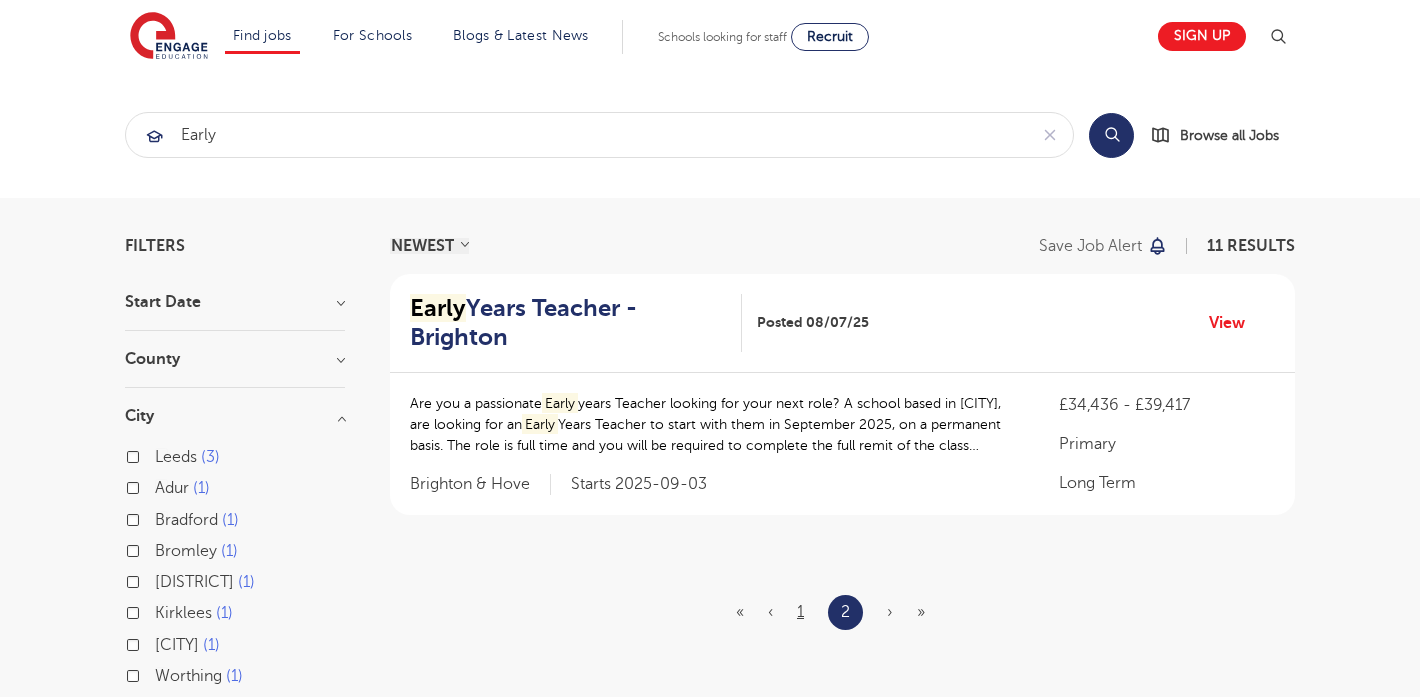 click on "1" at bounding box center [800, 612] 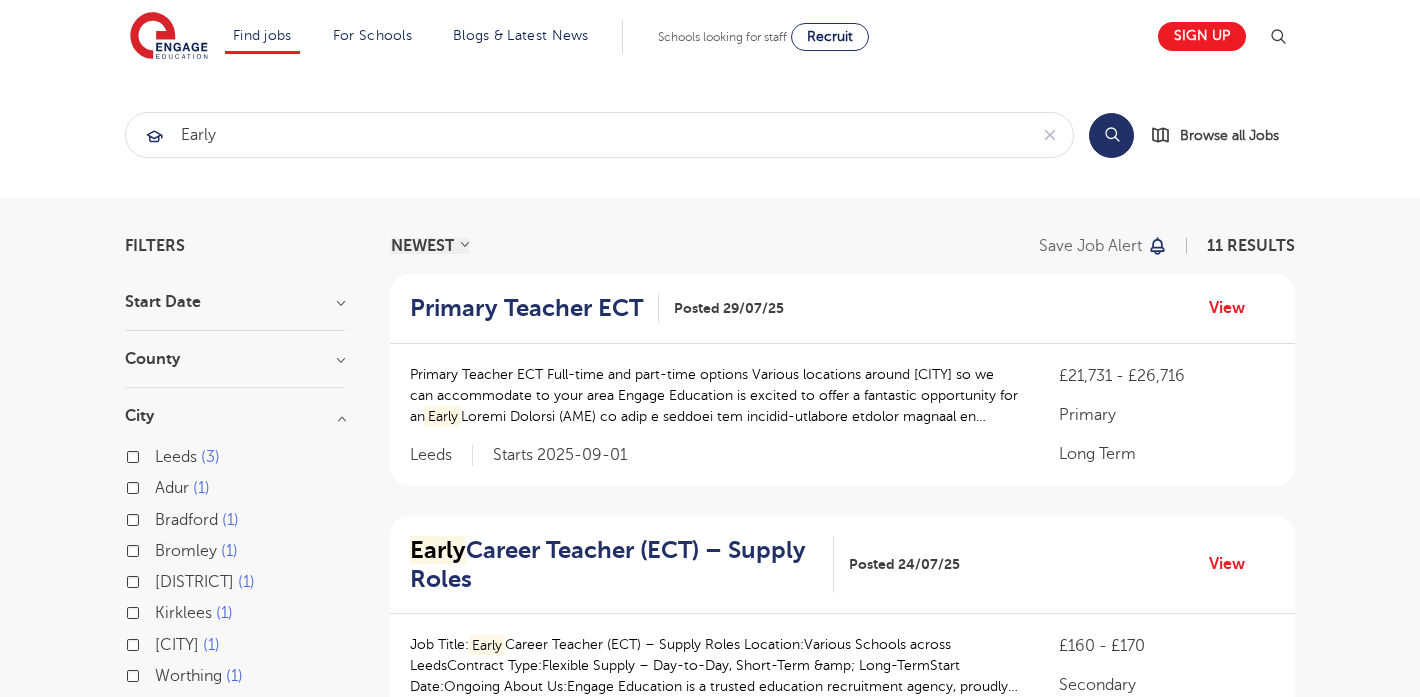 scroll, scrollTop: 0, scrollLeft: 0, axis: both 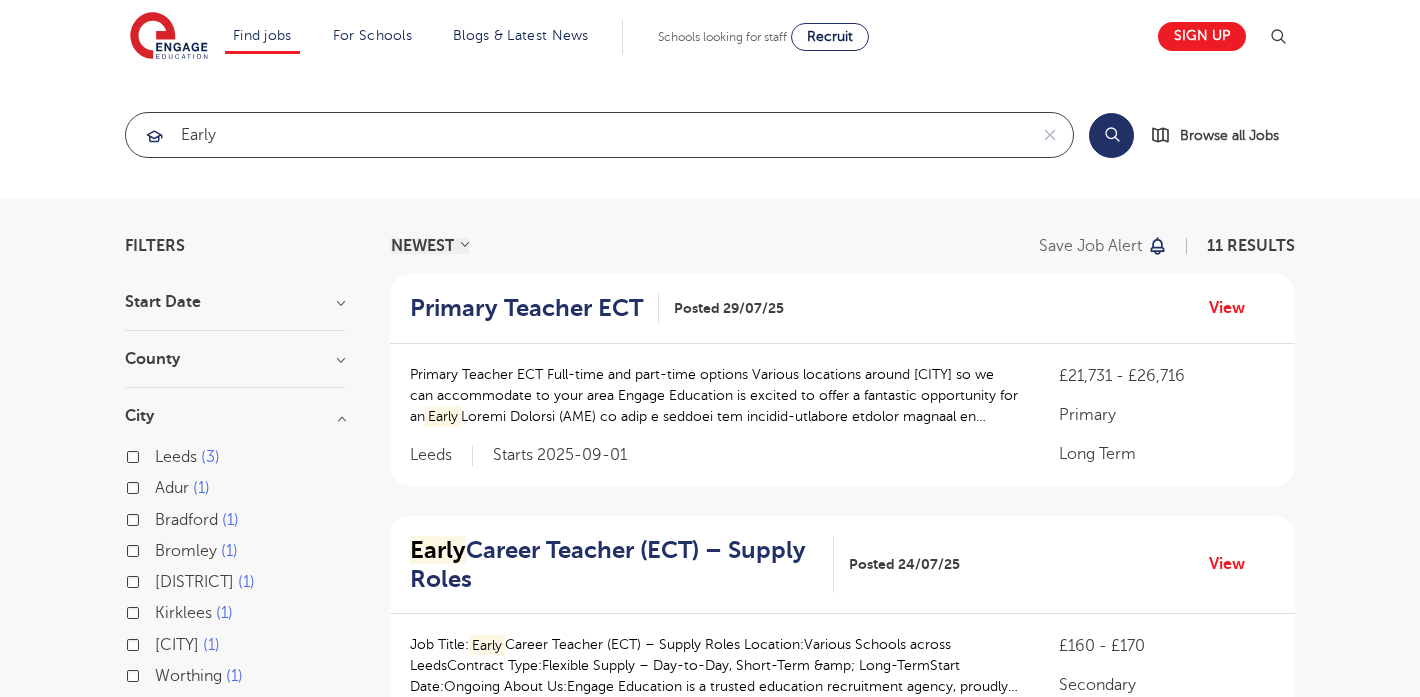 click on "early" at bounding box center (576, 135) 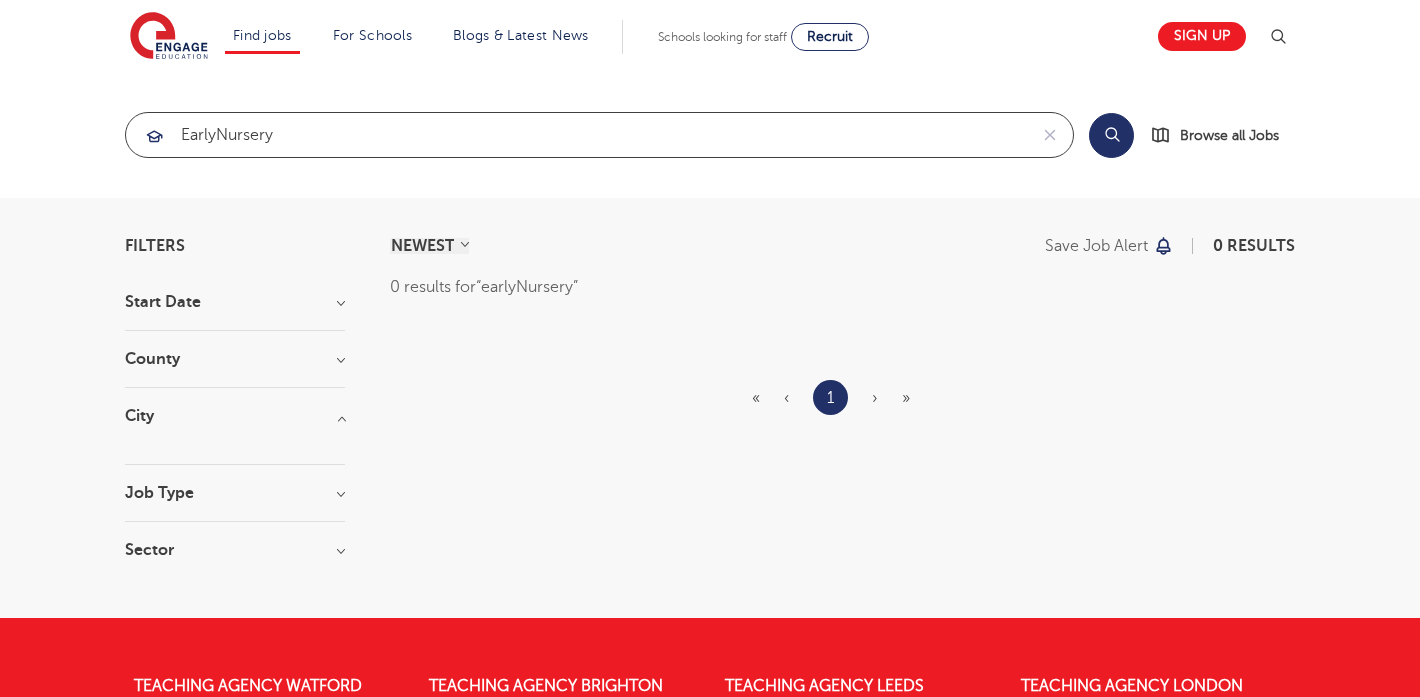 click on "earlyNursery" at bounding box center (576, 135) 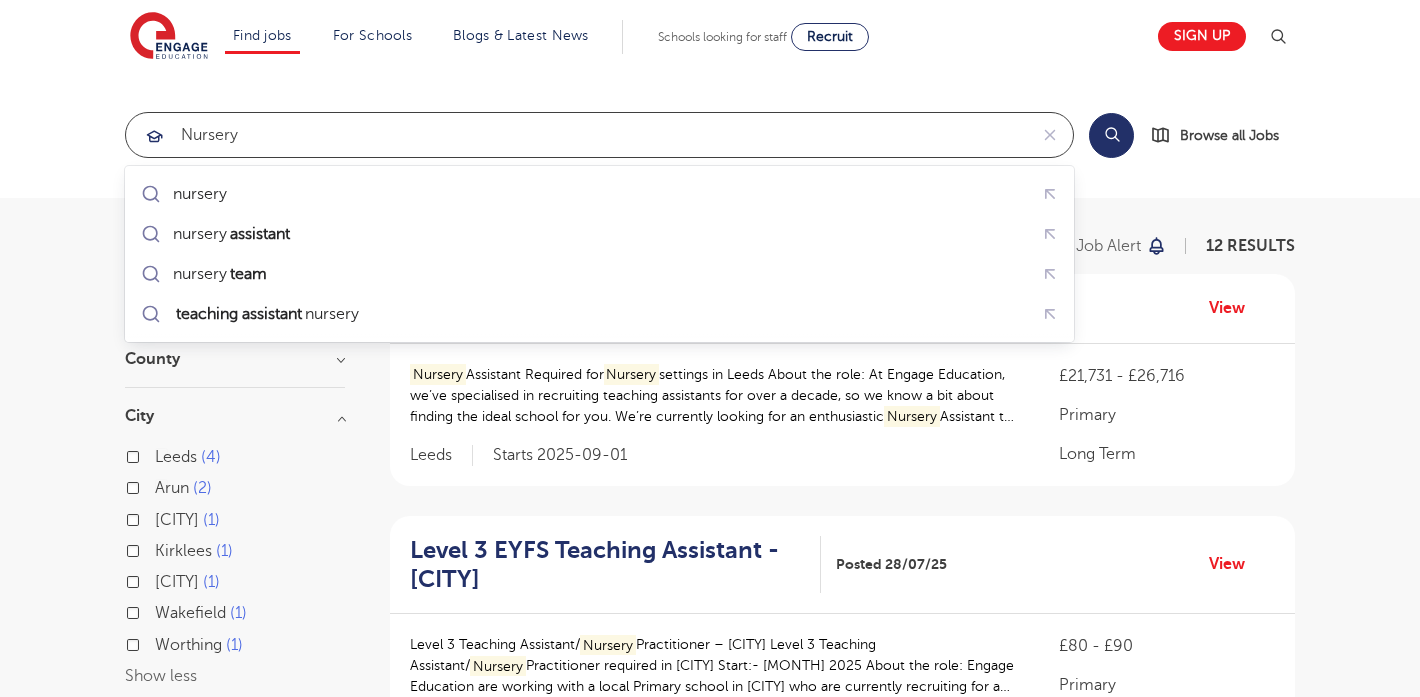 type on "Nursery" 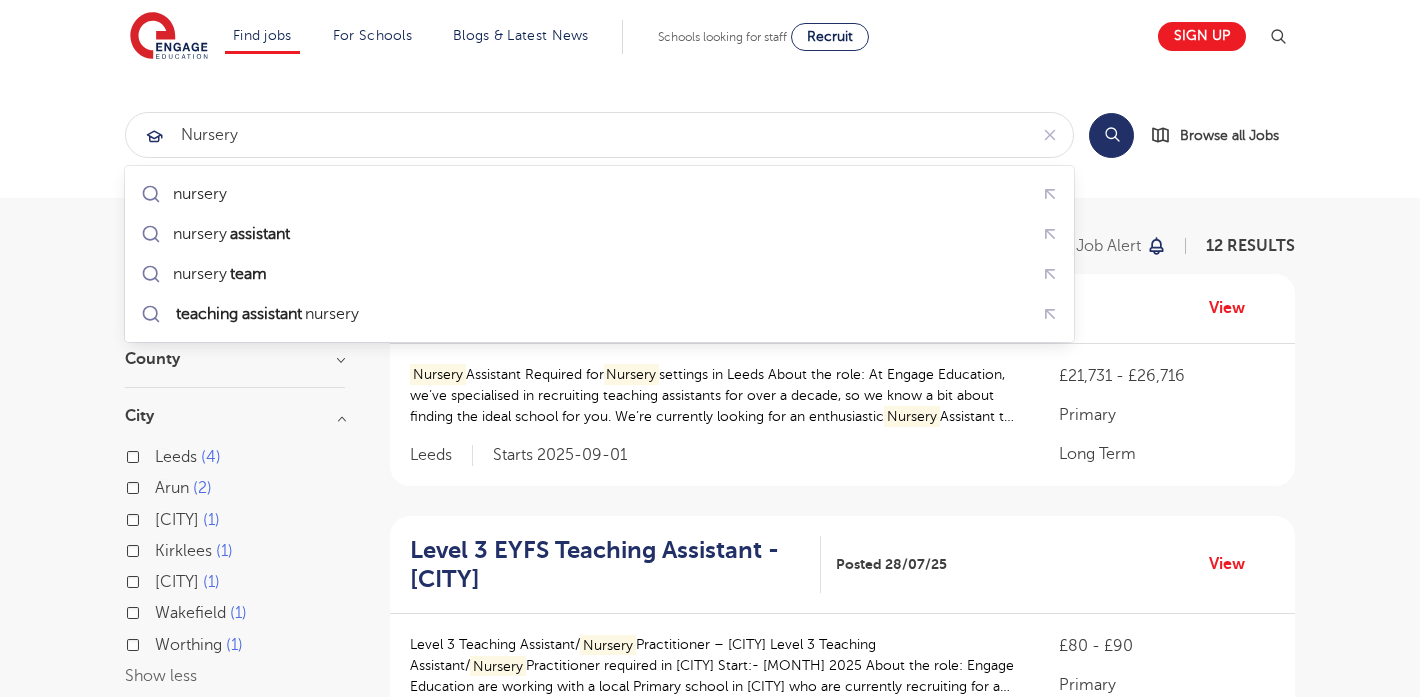 click on "Filters Start Date     September   12   Show more County     Leeds   4       West Sussex   4       Brighton & Hove   1       East Sussex   1       Kirklees   1   Show more City     Leeds   4       Arun   2       Chichester   1       Kirklees   1       Lewes   1       Wakefield   1       Worthing   1   Show less Job Type     Long Term   10       Daily Supply   2   Sector     Primary   12   Show more
Cancel
View Results
NEWEST OLDEST
Save job alert
12 RESULTS
Nursery  Assistant
Posted 29/07/25
View
Nursery  Assistant Required for  Nursery Nursery  Assistant to work in one of our fantastic settings in Leeds.
Our  nursery nursery Primary" at bounding box center [710, 1605] 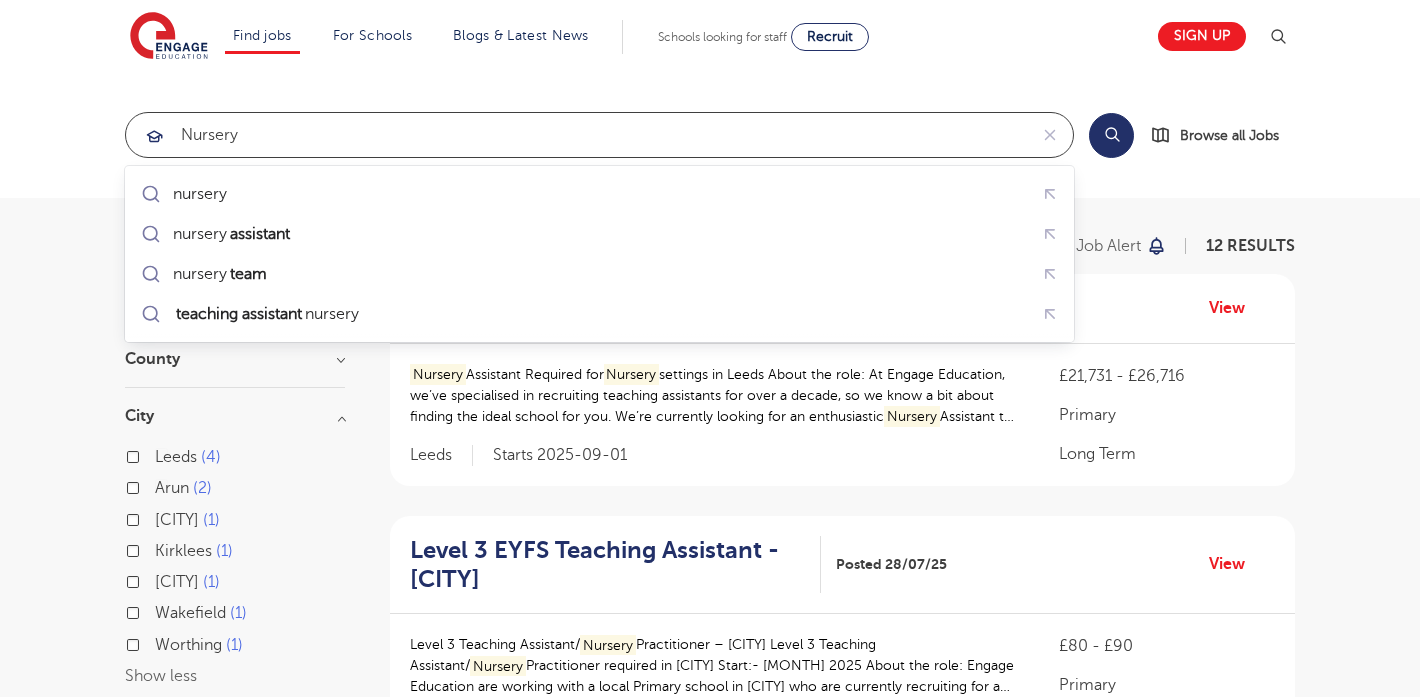 click on "Nursery" at bounding box center (576, 135) 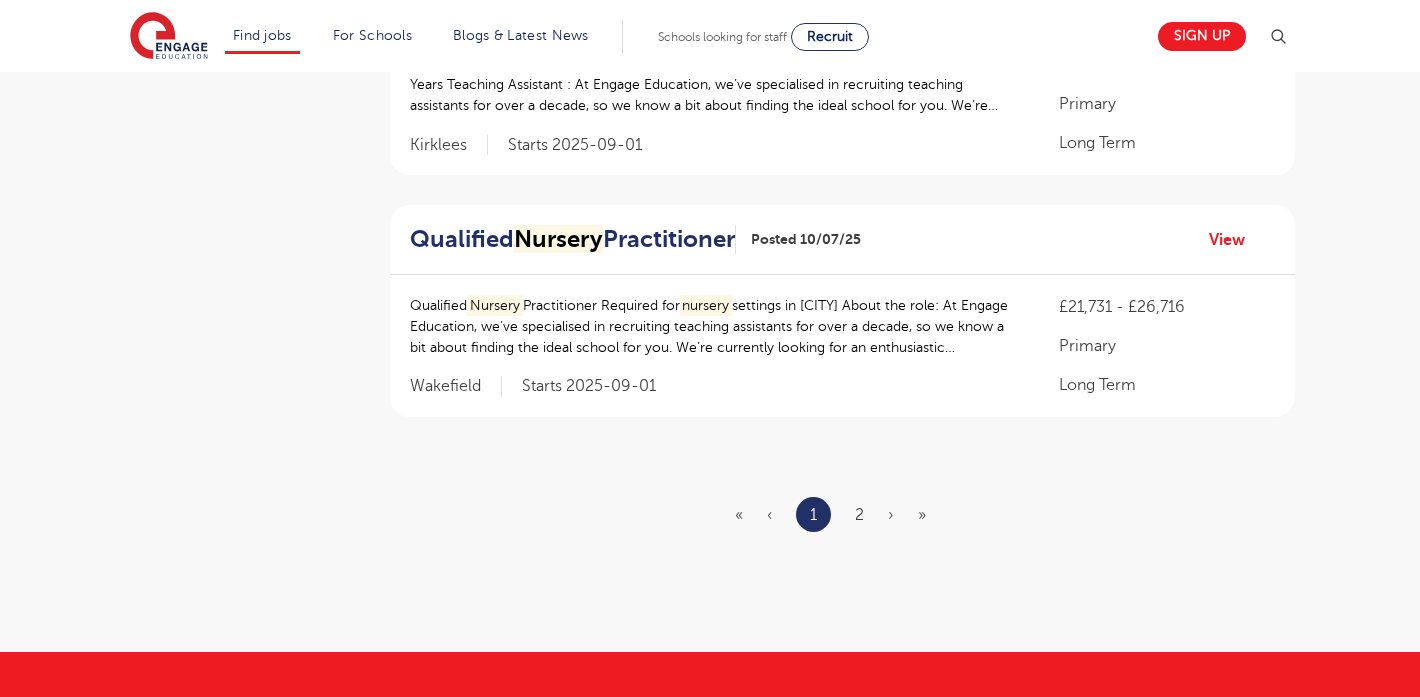 scroll, scrollTop: 2433, scrollLeft: 0, axis: vertical 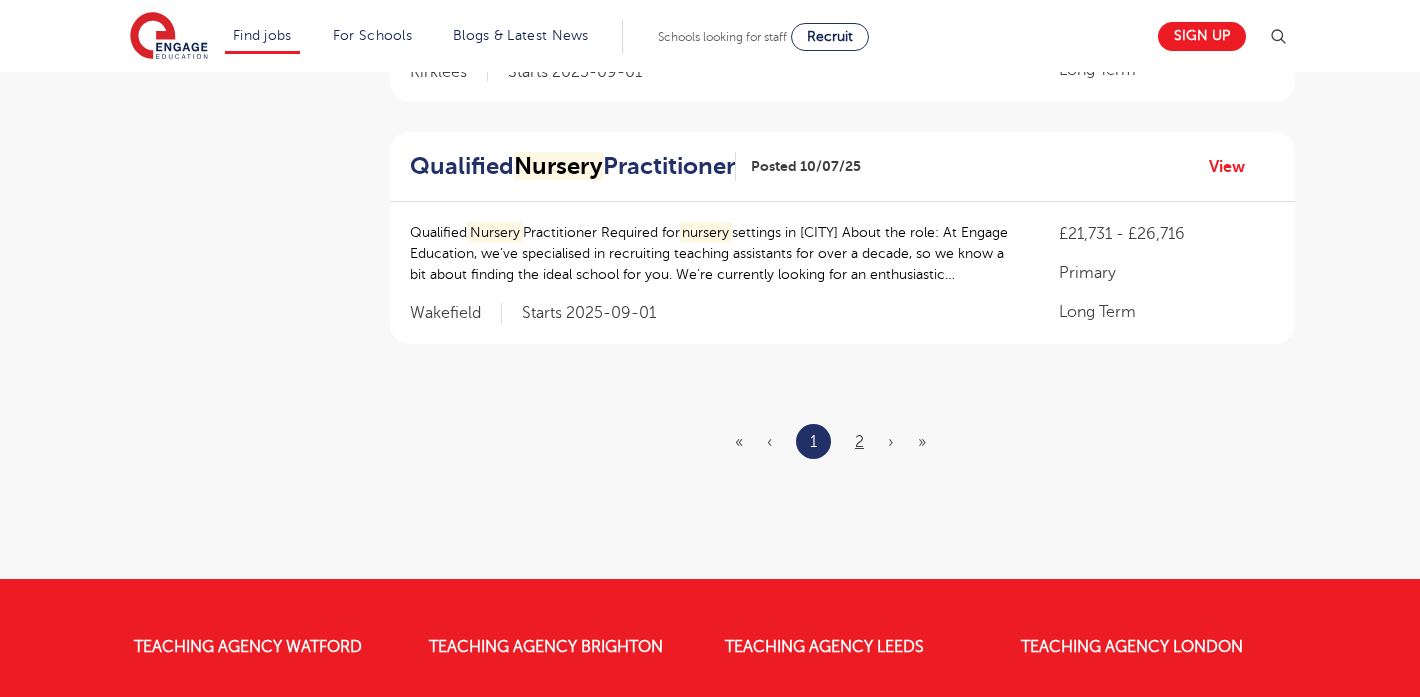 click on "2" at bounding box center (859, 442) 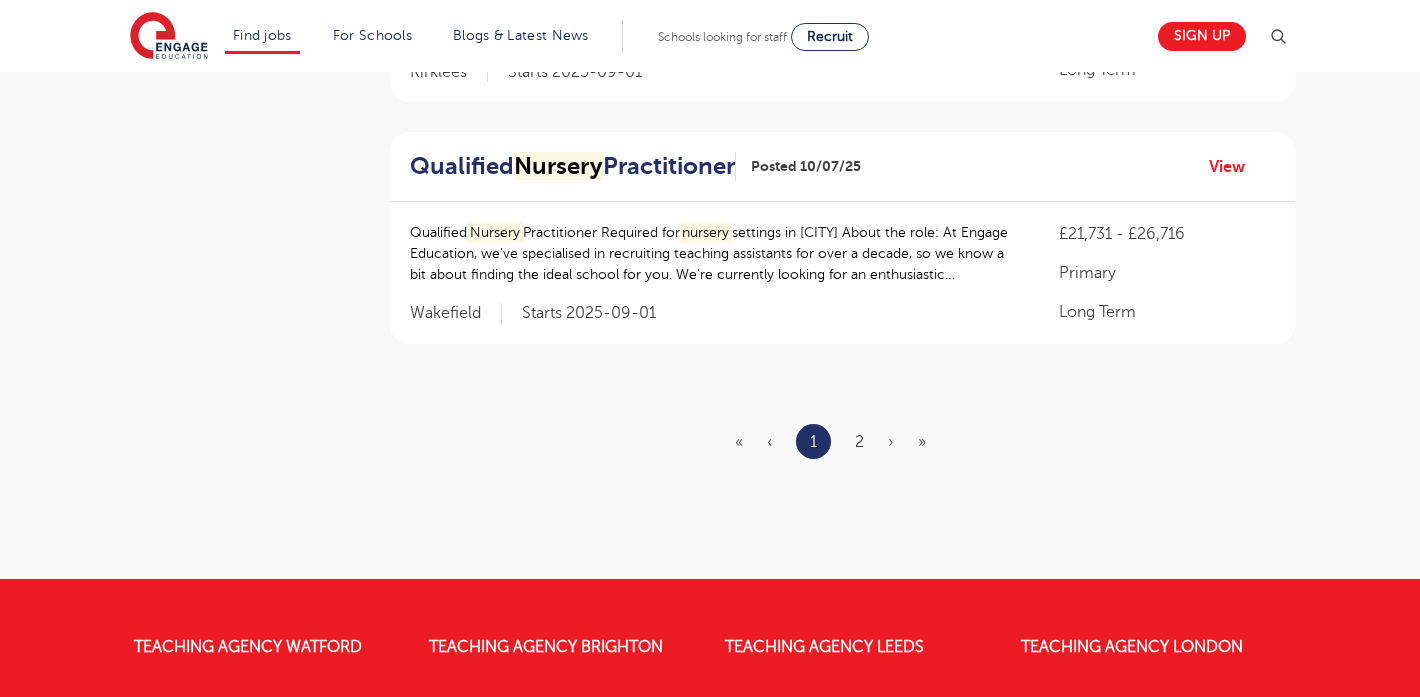 scroll, scrollTop: 0, scrollLeft: 0, axis: both 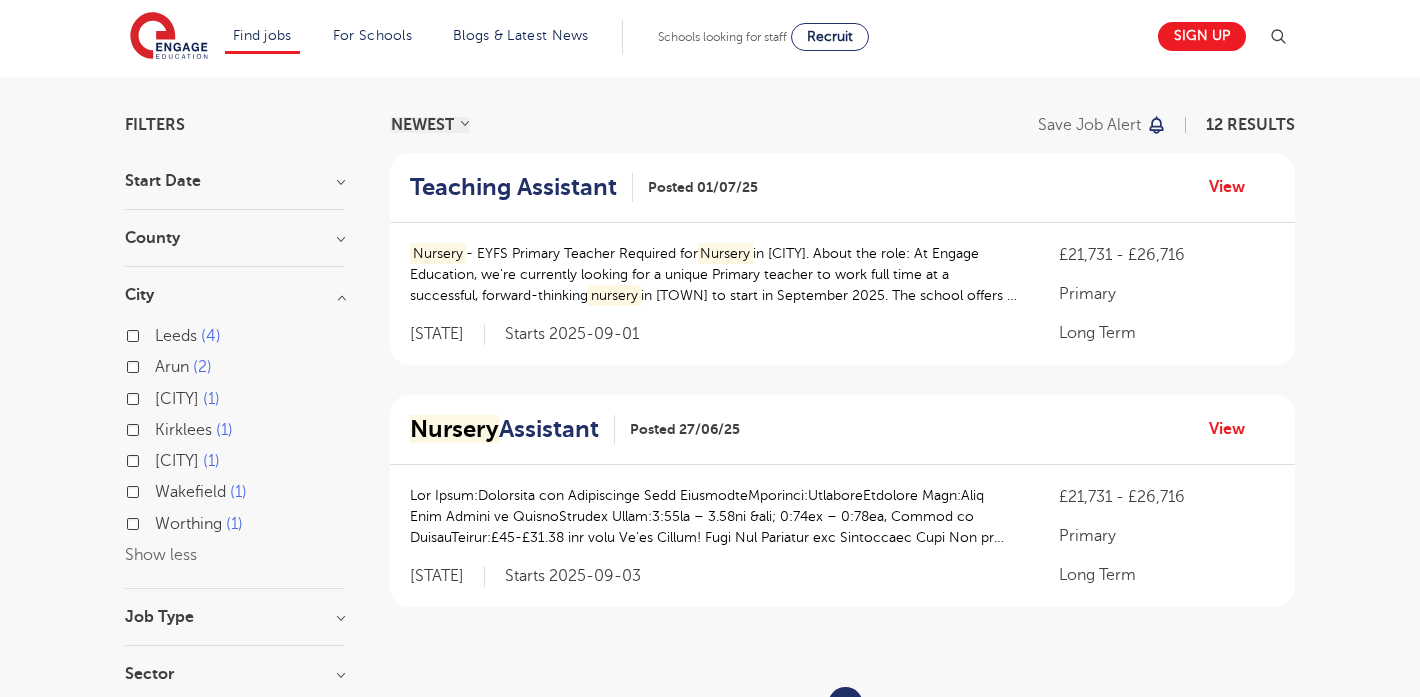 click on "[CITY]" at bounding box center [177, 399] 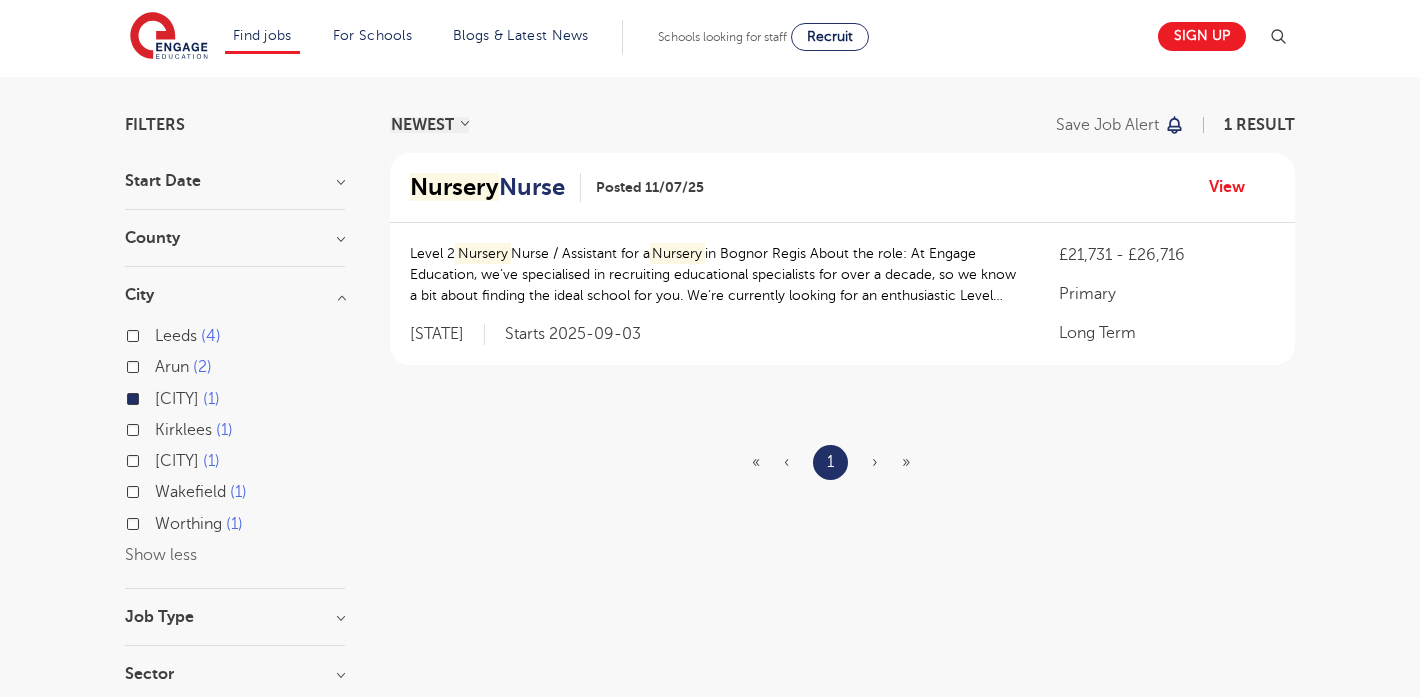 click on "Nursery  Nurse" at bounding box center (487, 187) 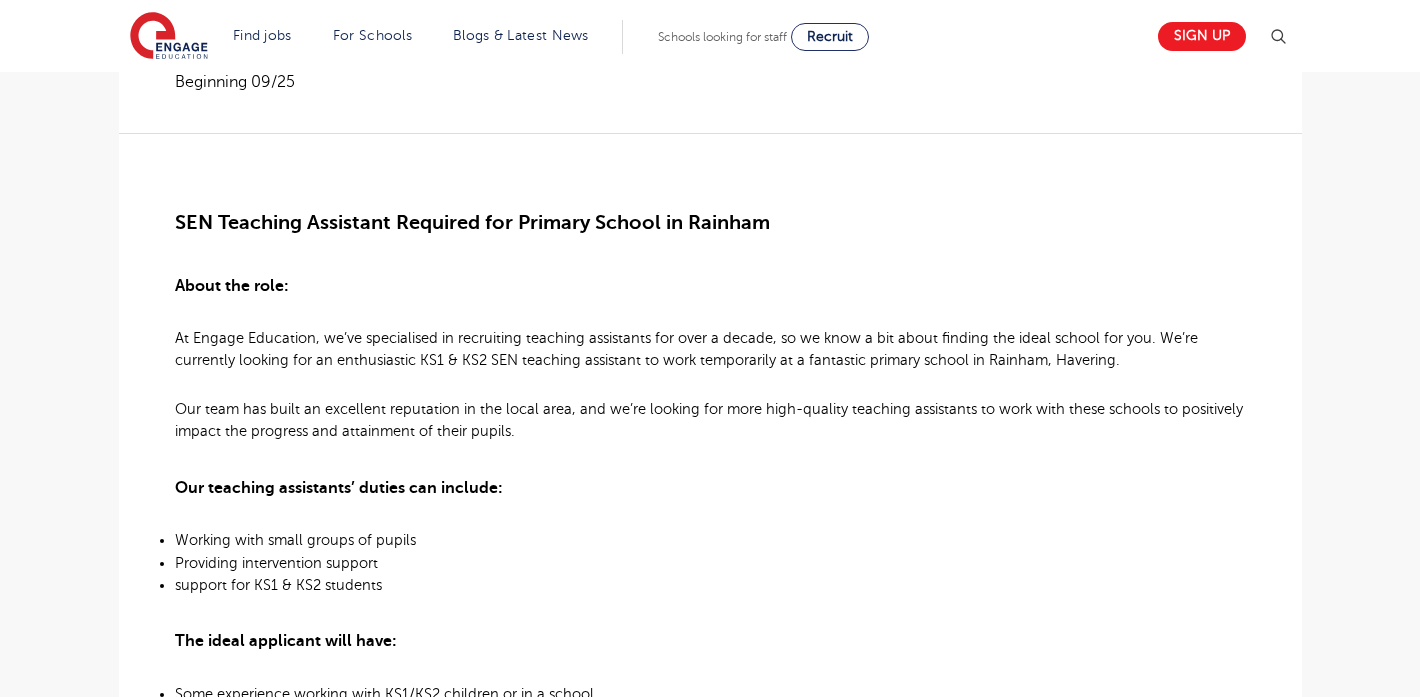 scroll, scrollTop: 455, scrollLeft: 0, axis: vertical 